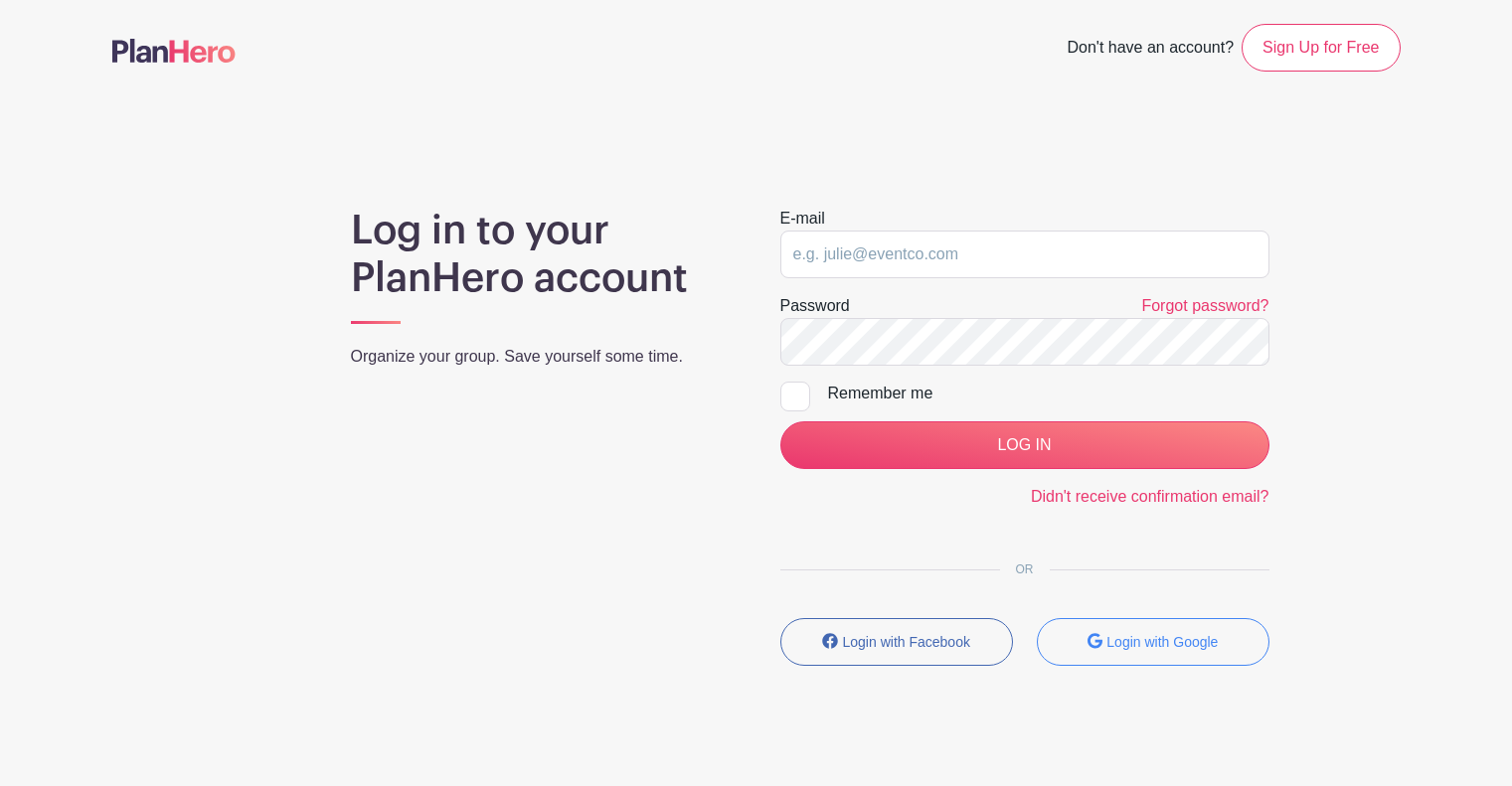 scroll, scrollTop: 0, scrollLeft: 0, axis: both 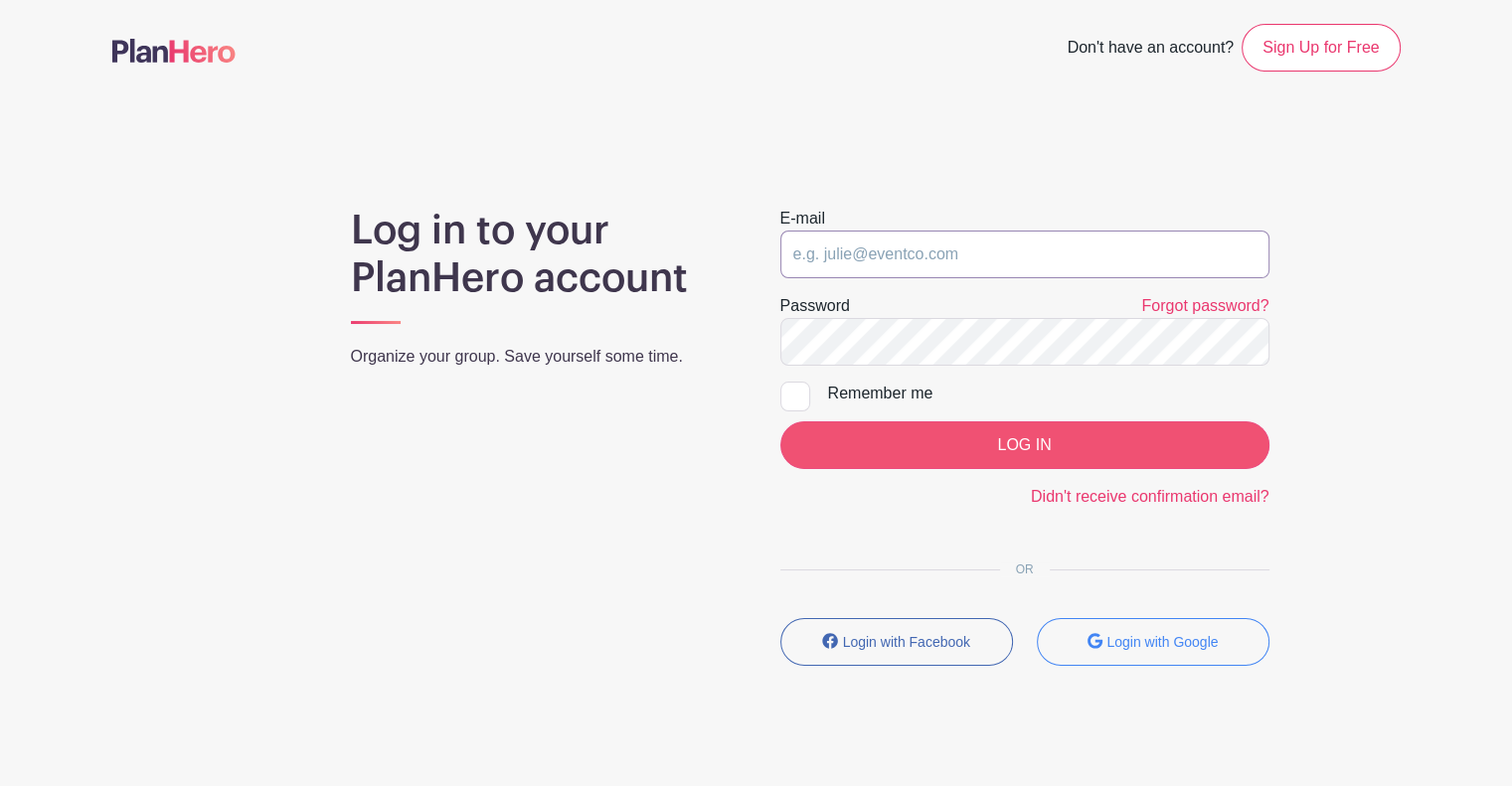 type on "[EMAIL]" 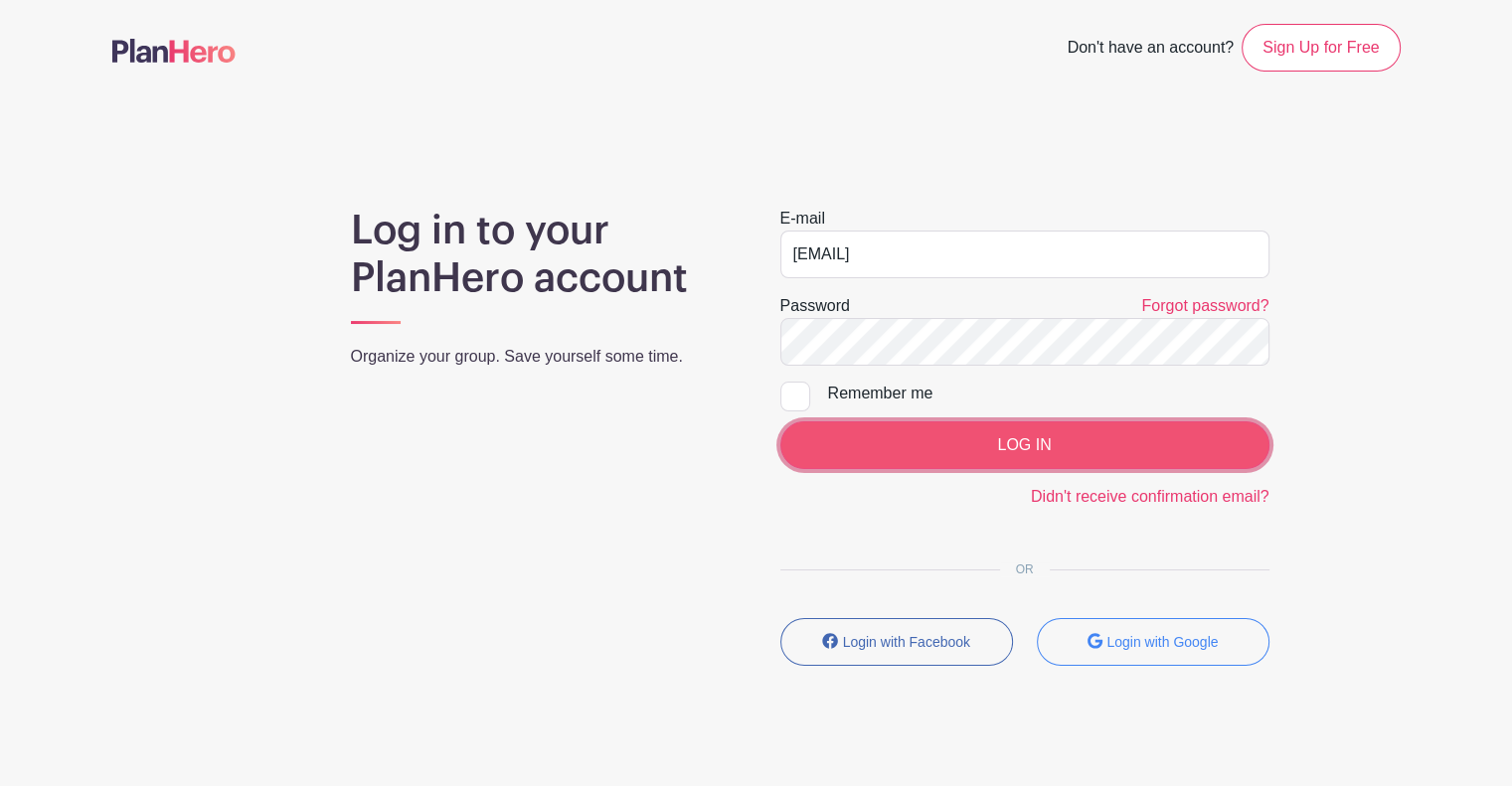 click on "LOG IN" at bounding box center (1025, 445) 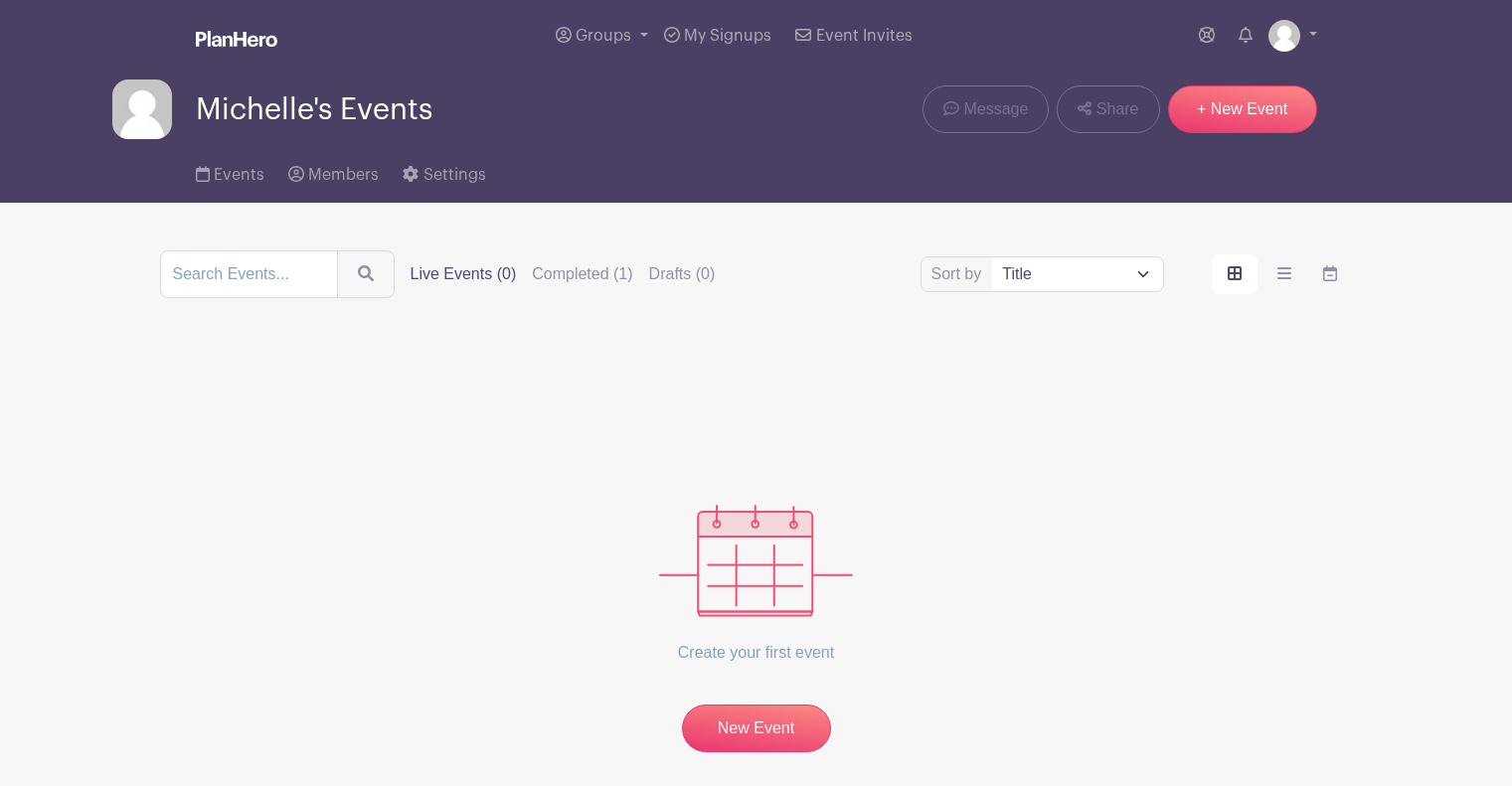 scroll, scrollTop: 0, scrollLeft: 0, axis: both 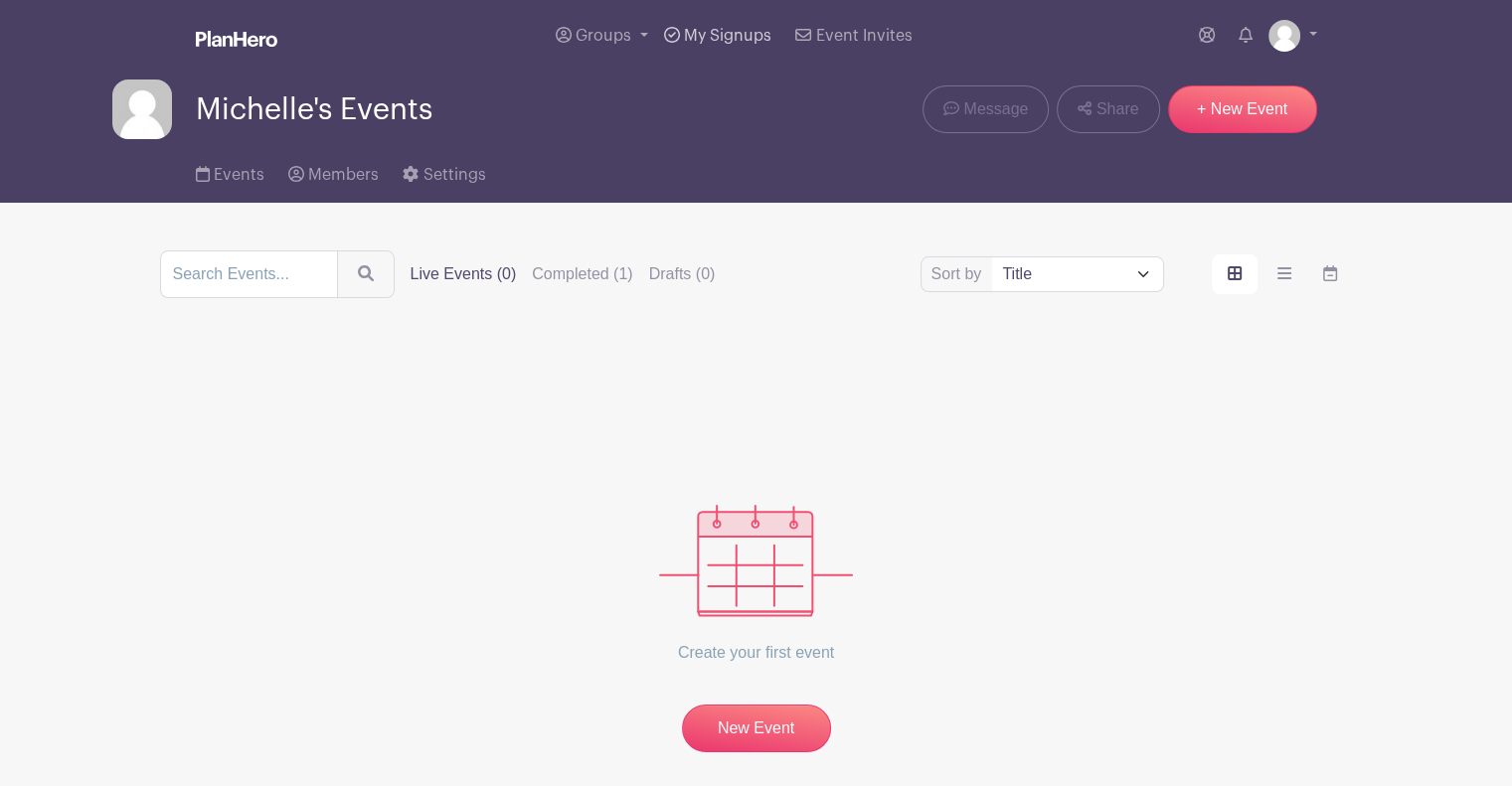 click on "My Signups" at bounding box center [728, 36] 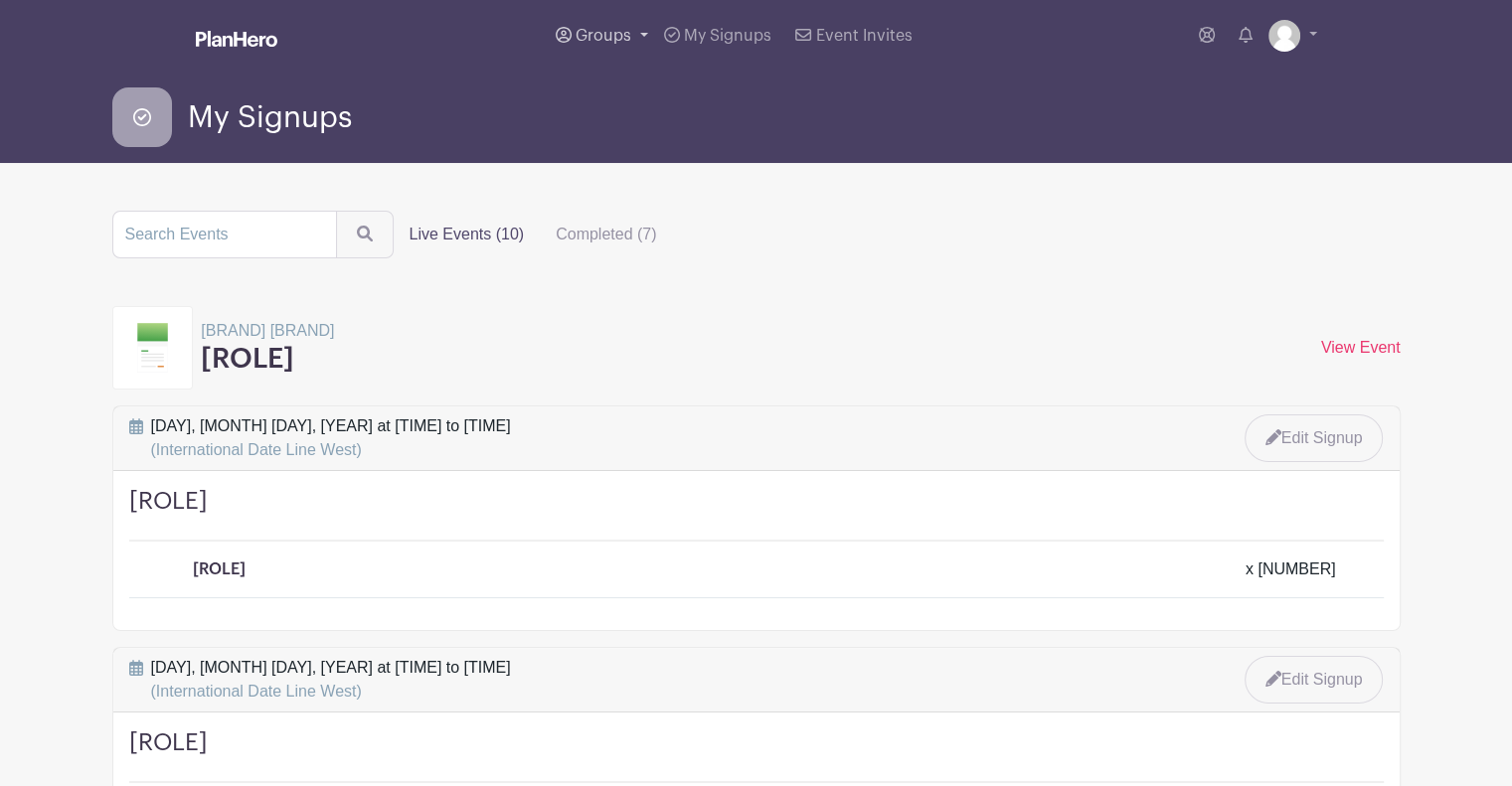 click on "Groups" at bounding box center [603, 36] 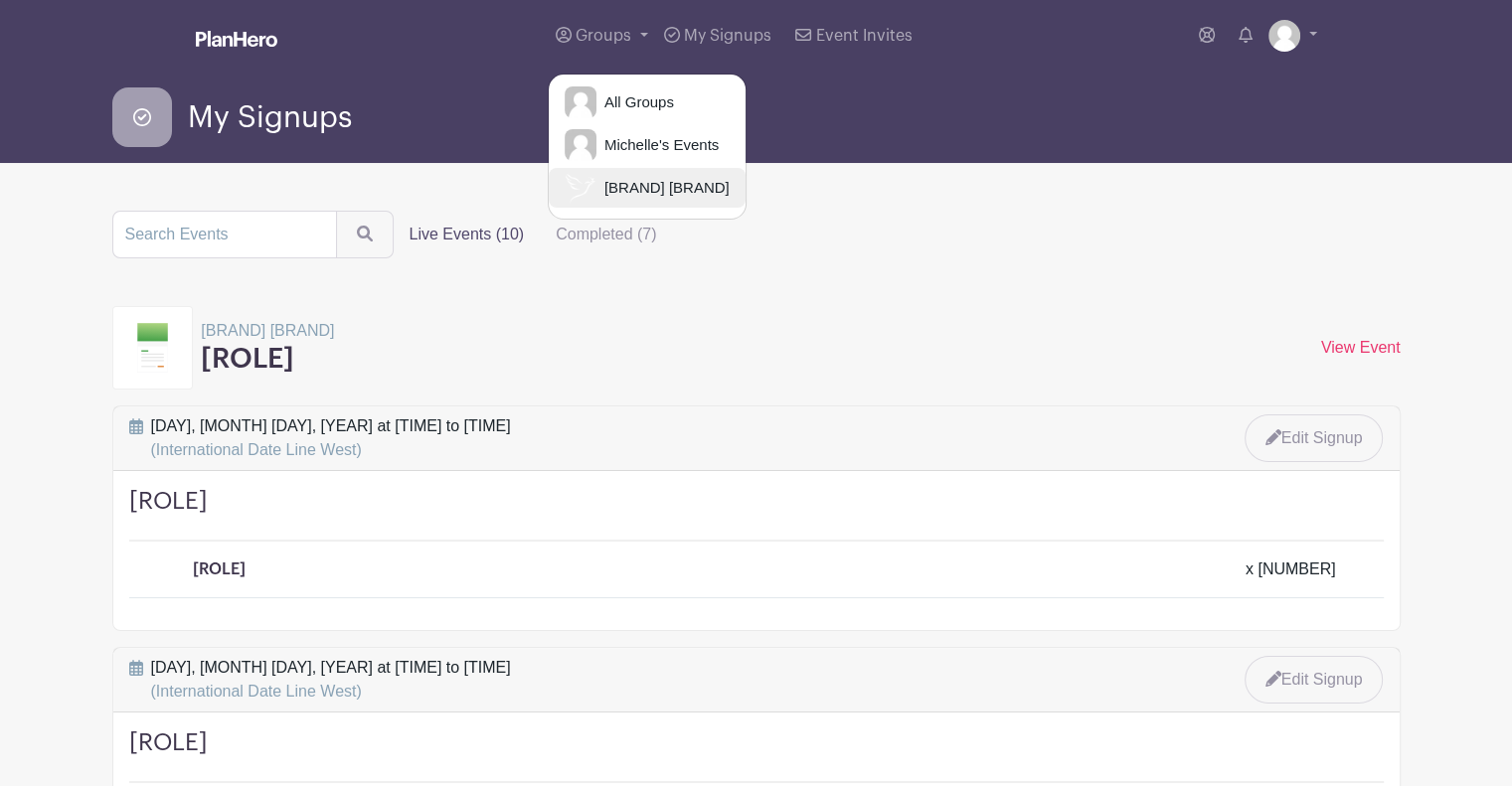 click on "[BRAND] [BRAND]" at bounding box center [663, 188] 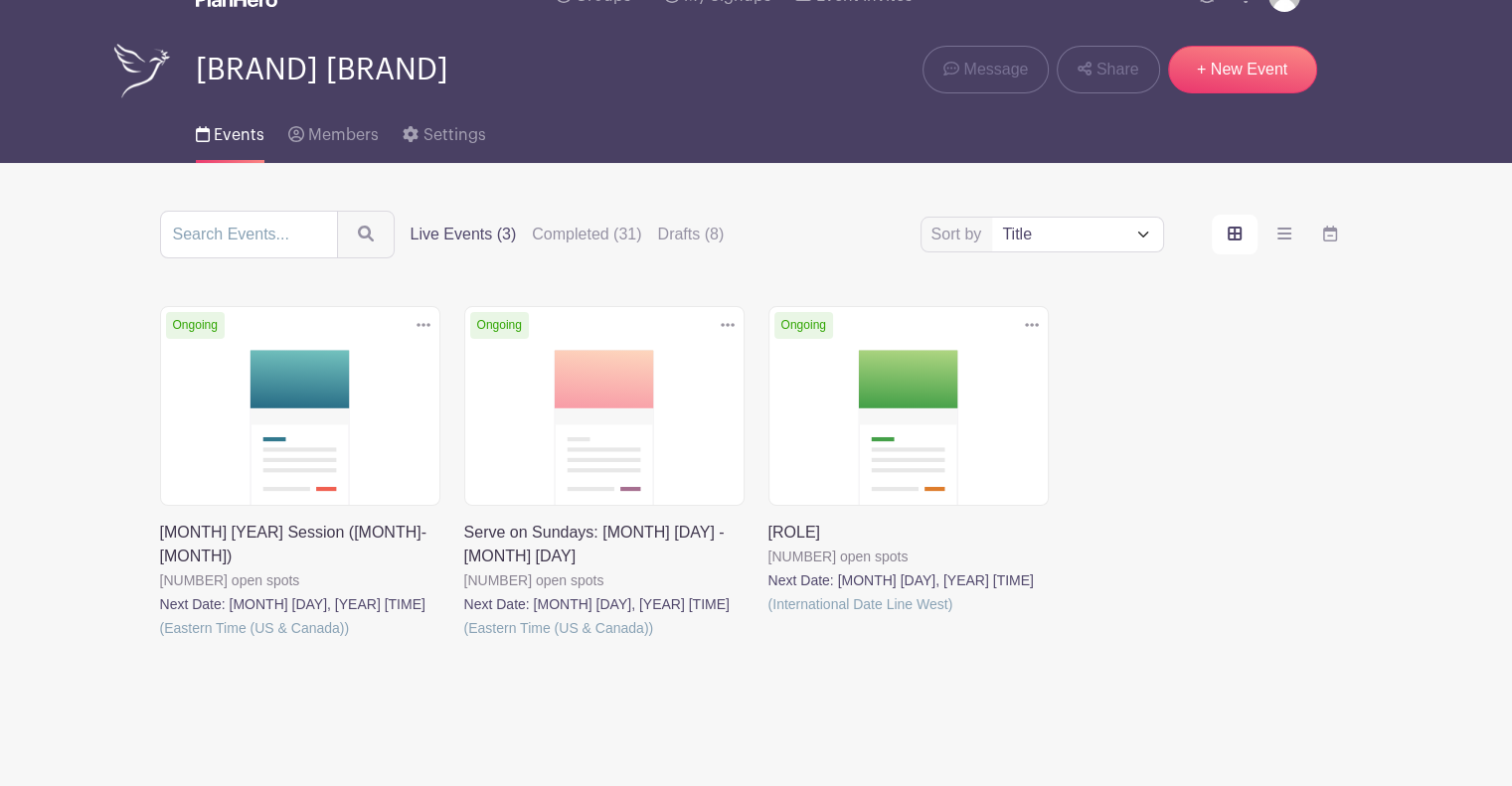 scroll, scrollTop: 43, scrollLeft: 0, axis: vertical 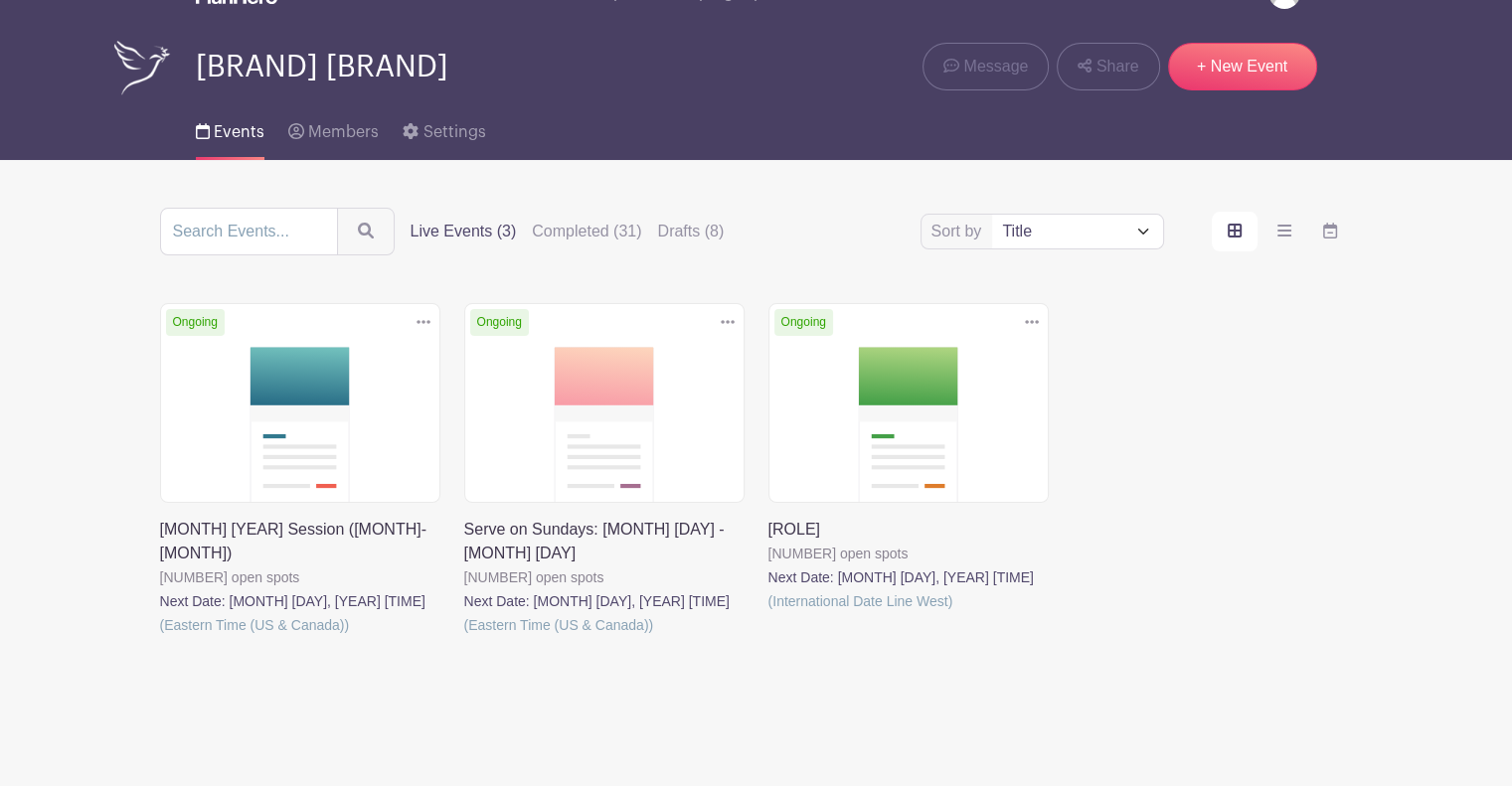 click at bounding box center (768, 613) 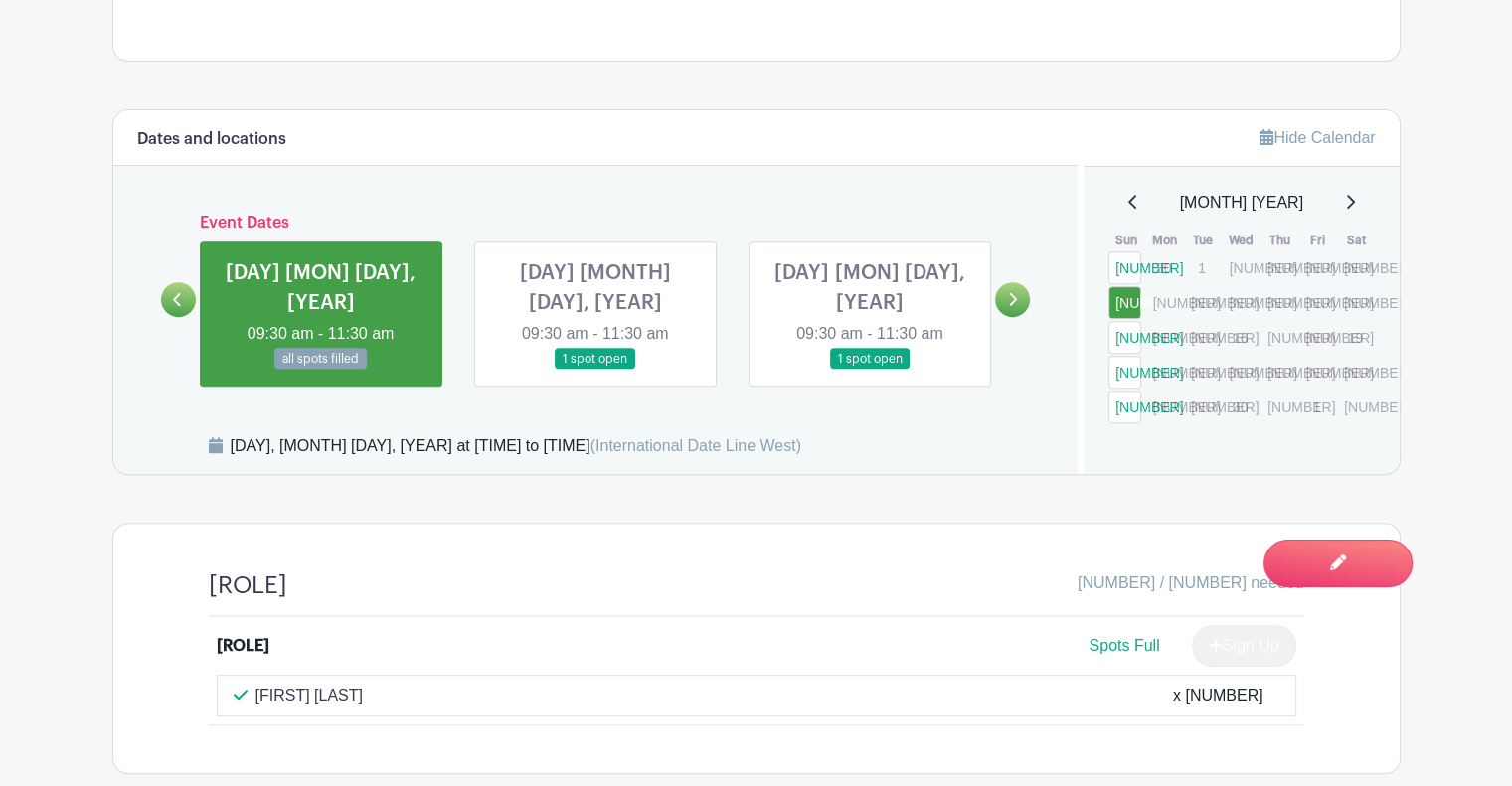 scroll, scrollTop: 771, scrollLeft: 0, axis: vertical 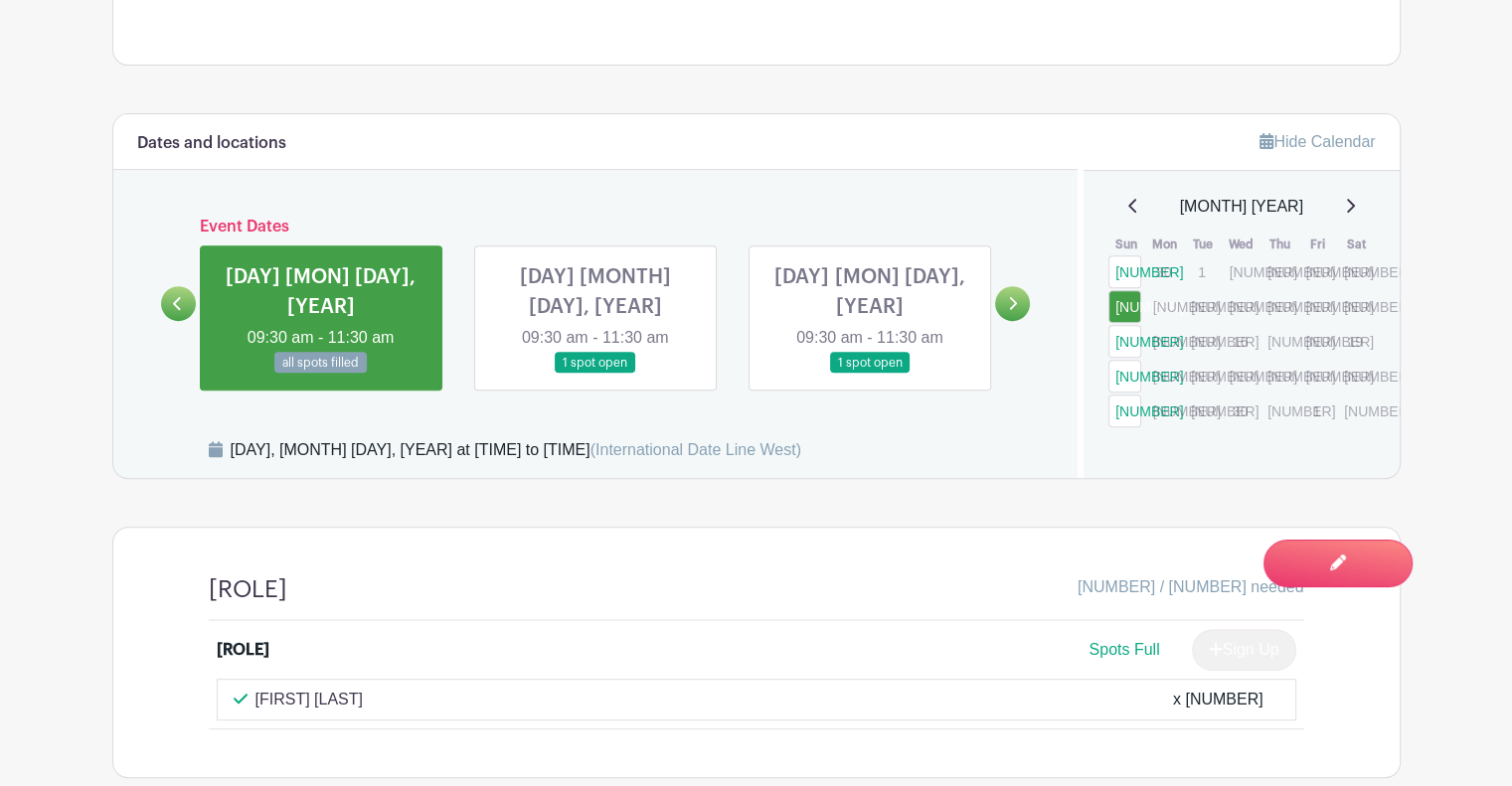 click at bounding box center [1012, 303] 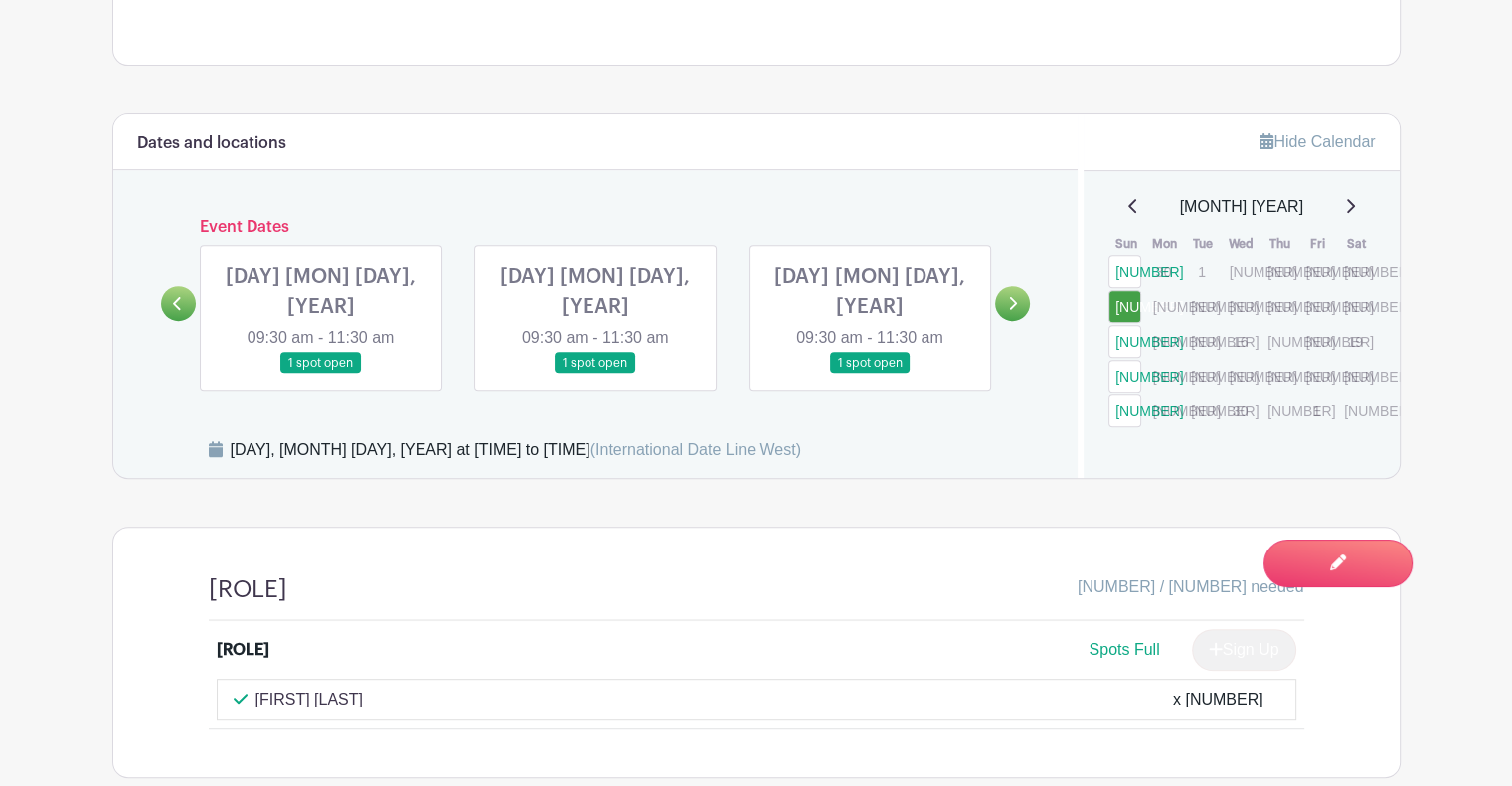 click at bounding box center (1012, 303) 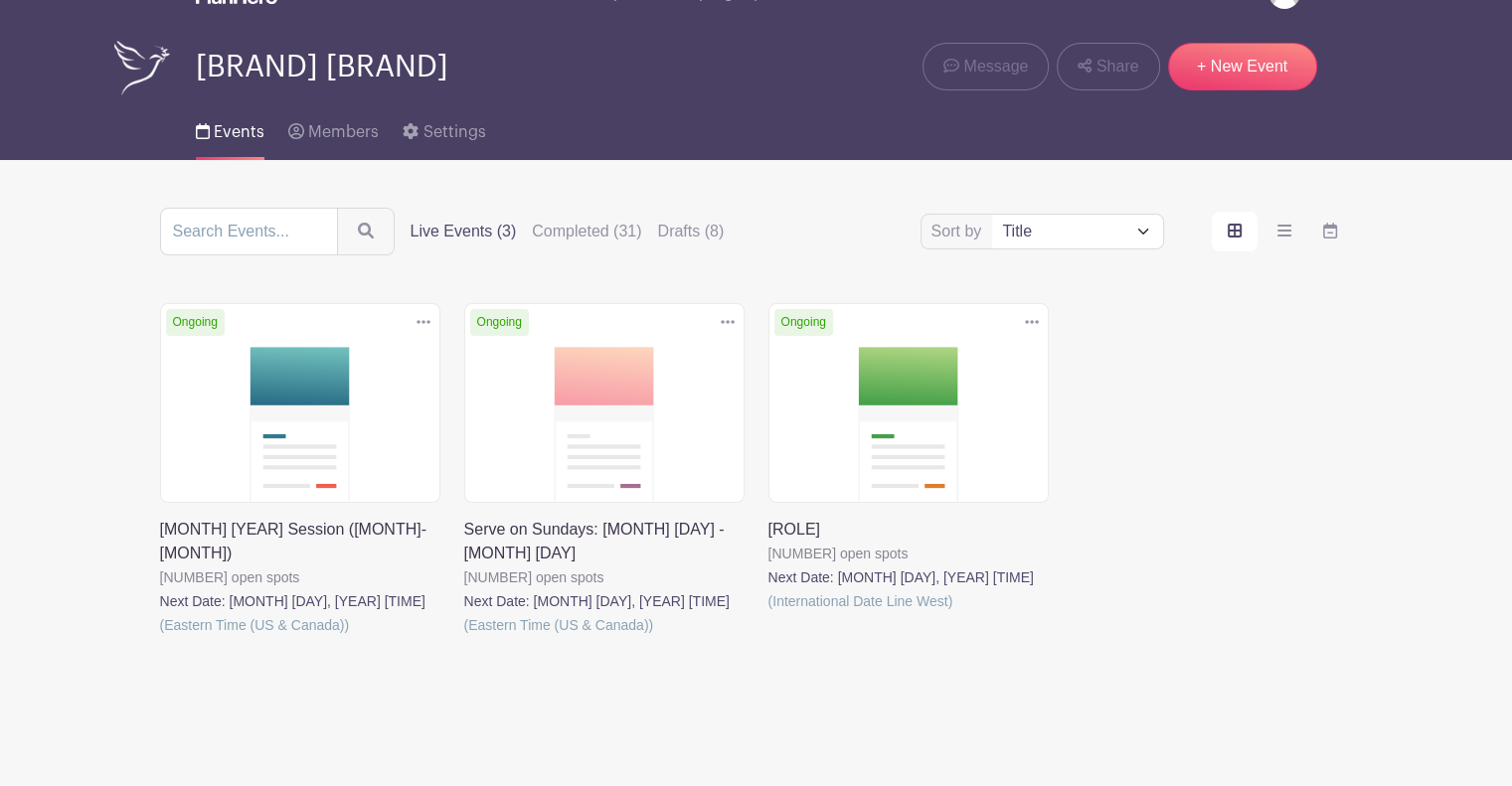 click at bounding box center [464, 637] 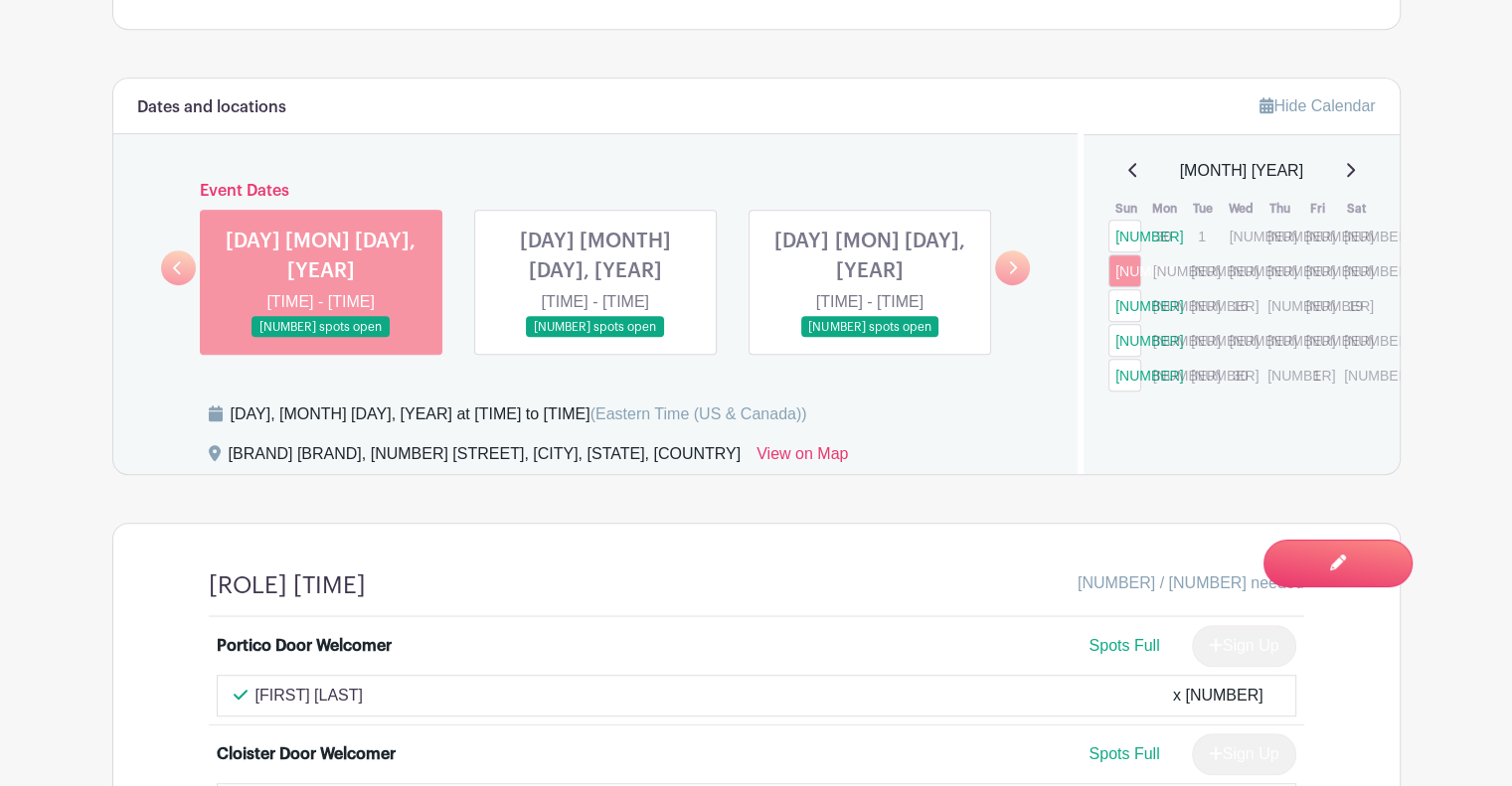 scroll, scrollTop: 1183, scrollLeft: 0, axis: vertical 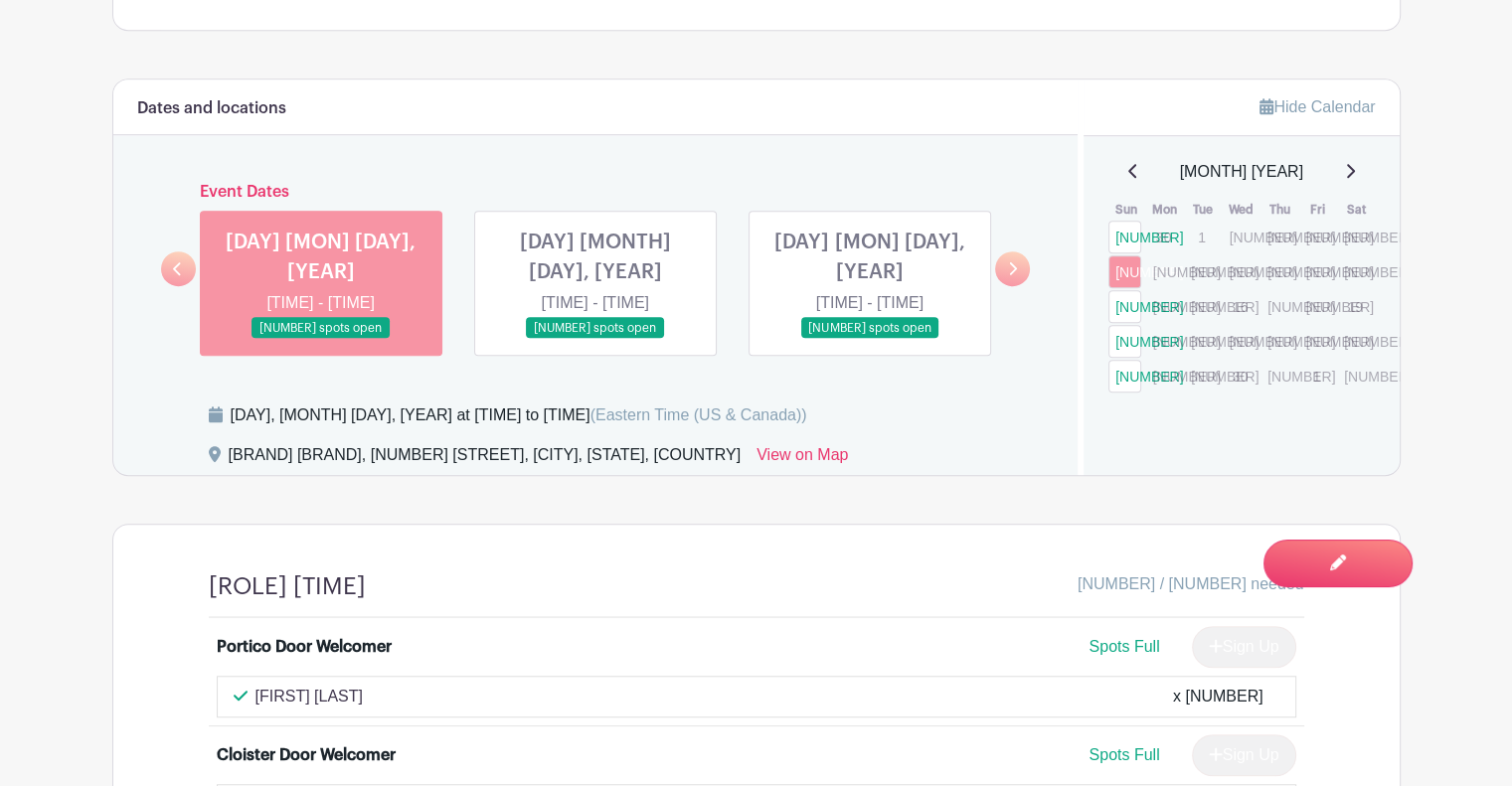 click at bounding box center (595, 339) 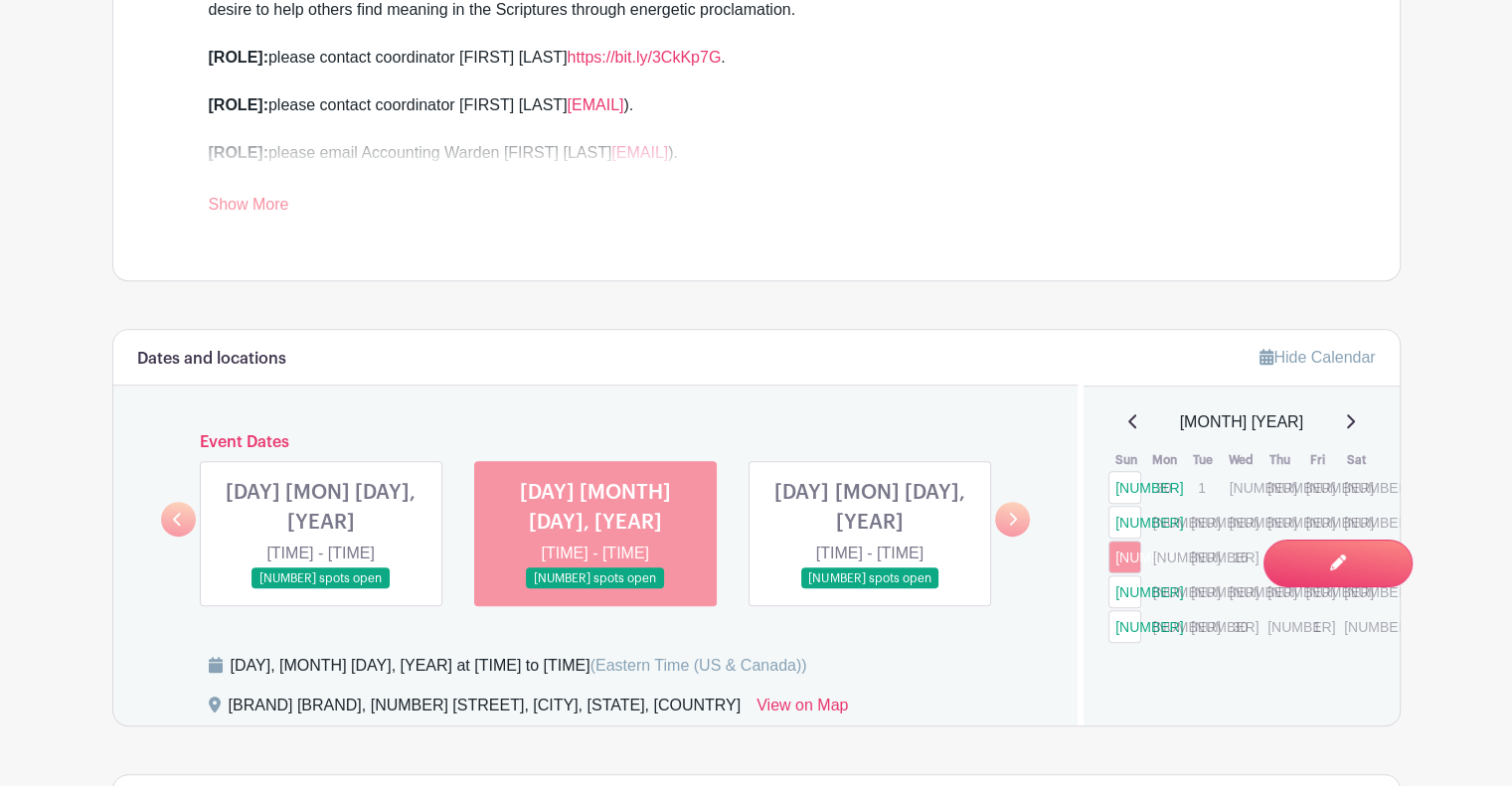 scroll, scrollTop: 883, scrollLeft: 0, axis: vertical 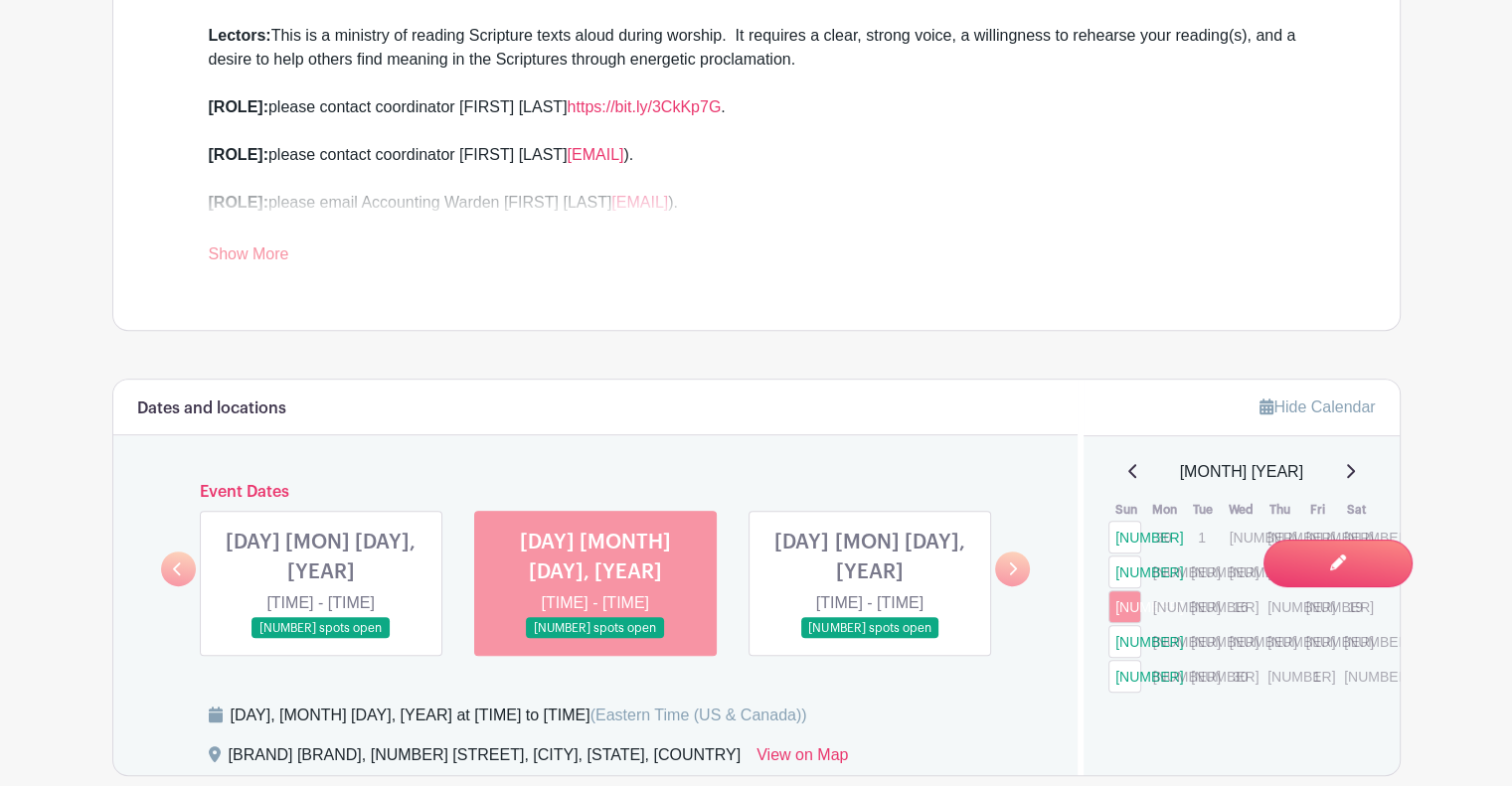 click at bounding box center (870, 639) 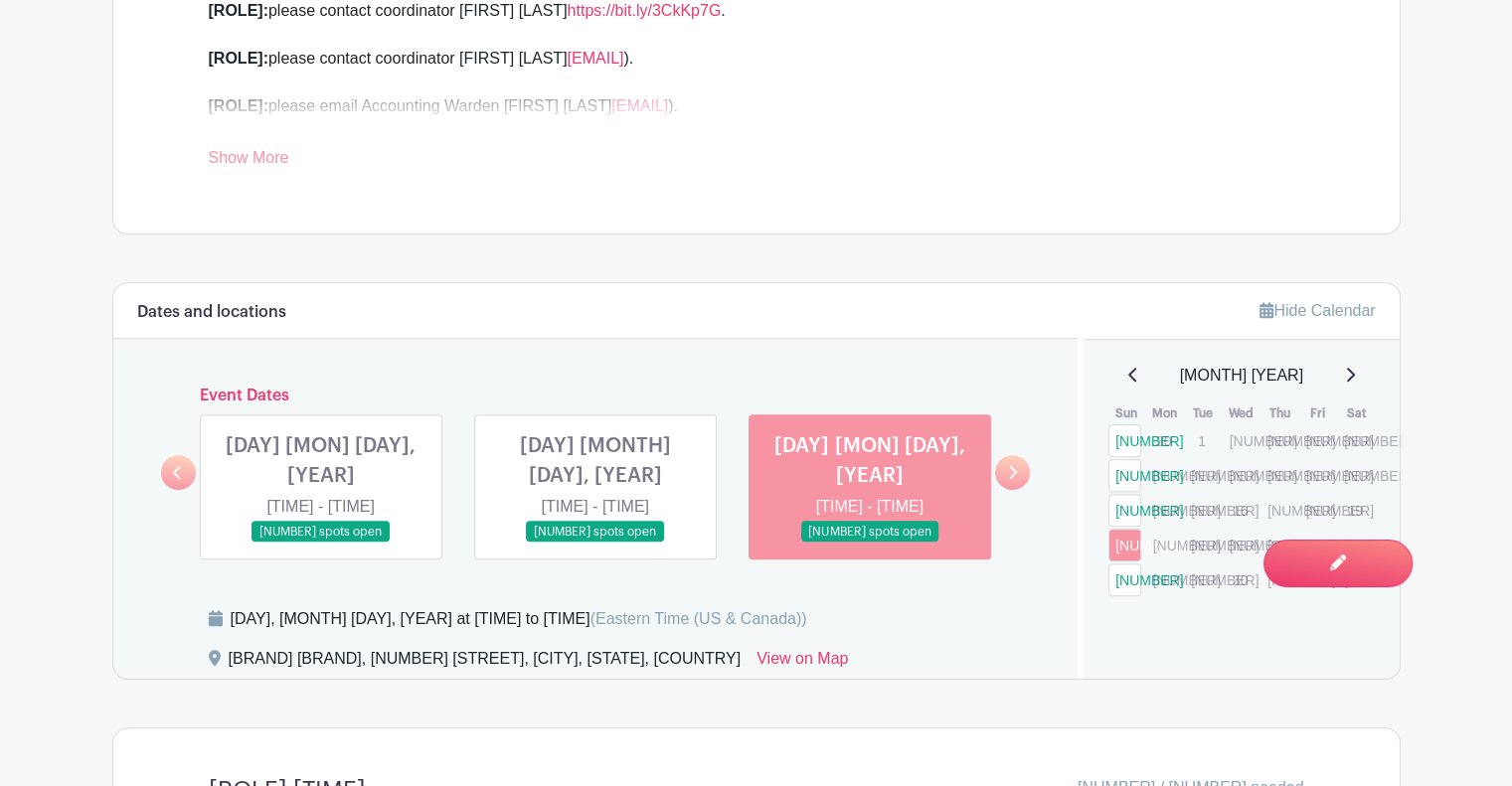 scroll, scrollTop: 990, scrollLeft: 0, axis: vertical 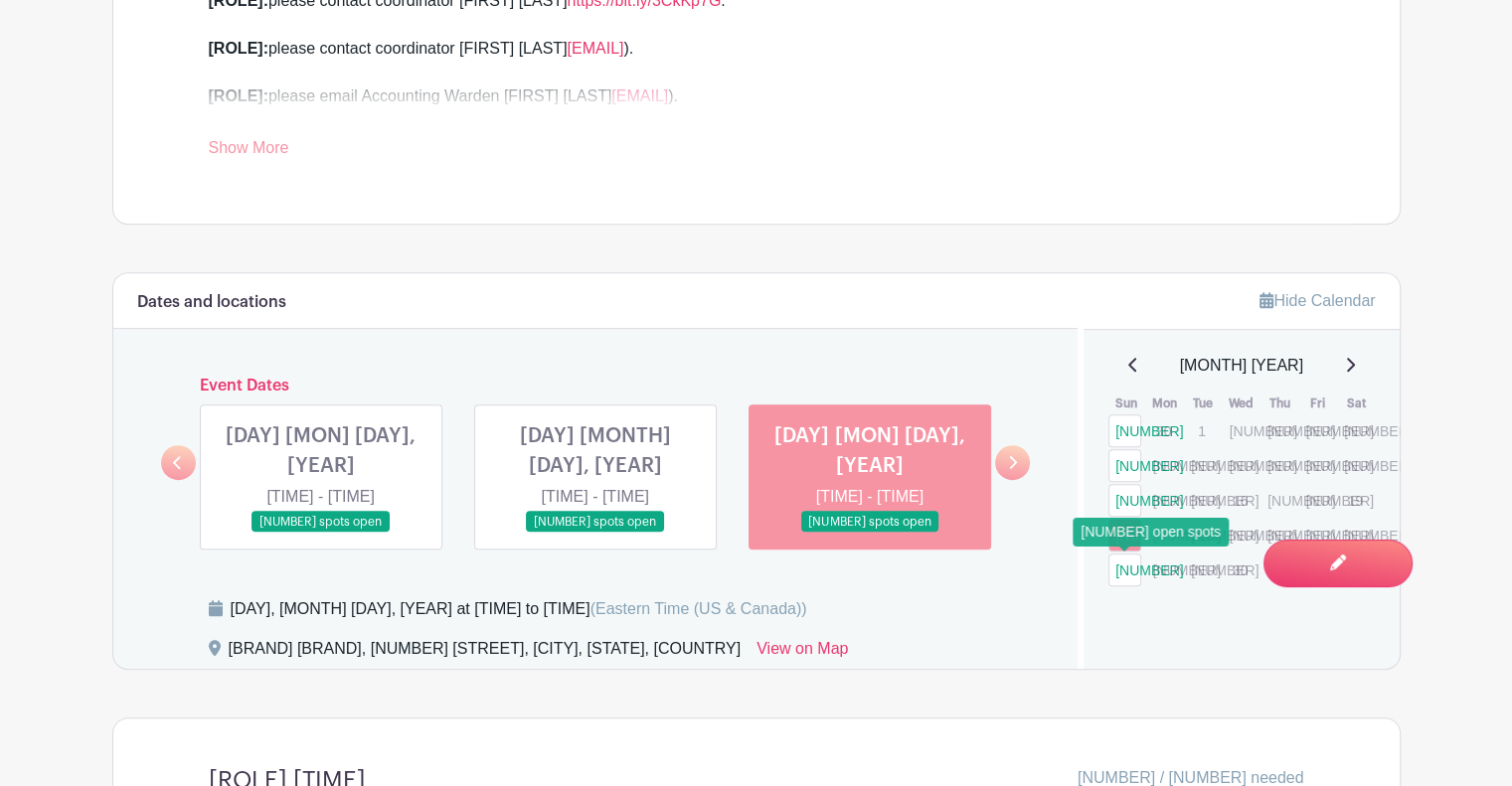 click on "[NUMBER]" at bounding box center (1124, 569) 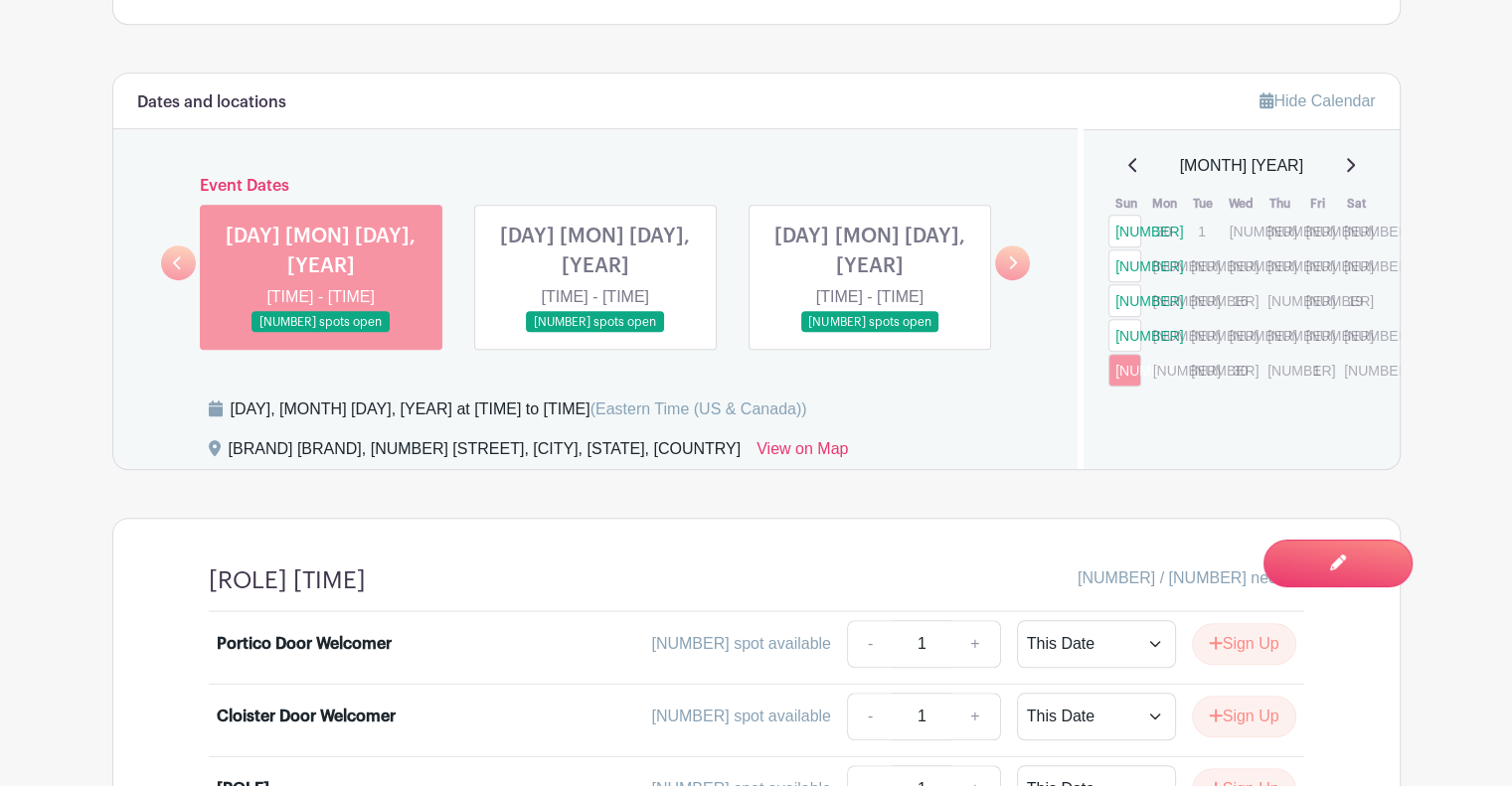 scroll, scrollTop: 946, scrollLeft: 0, axis: vertical 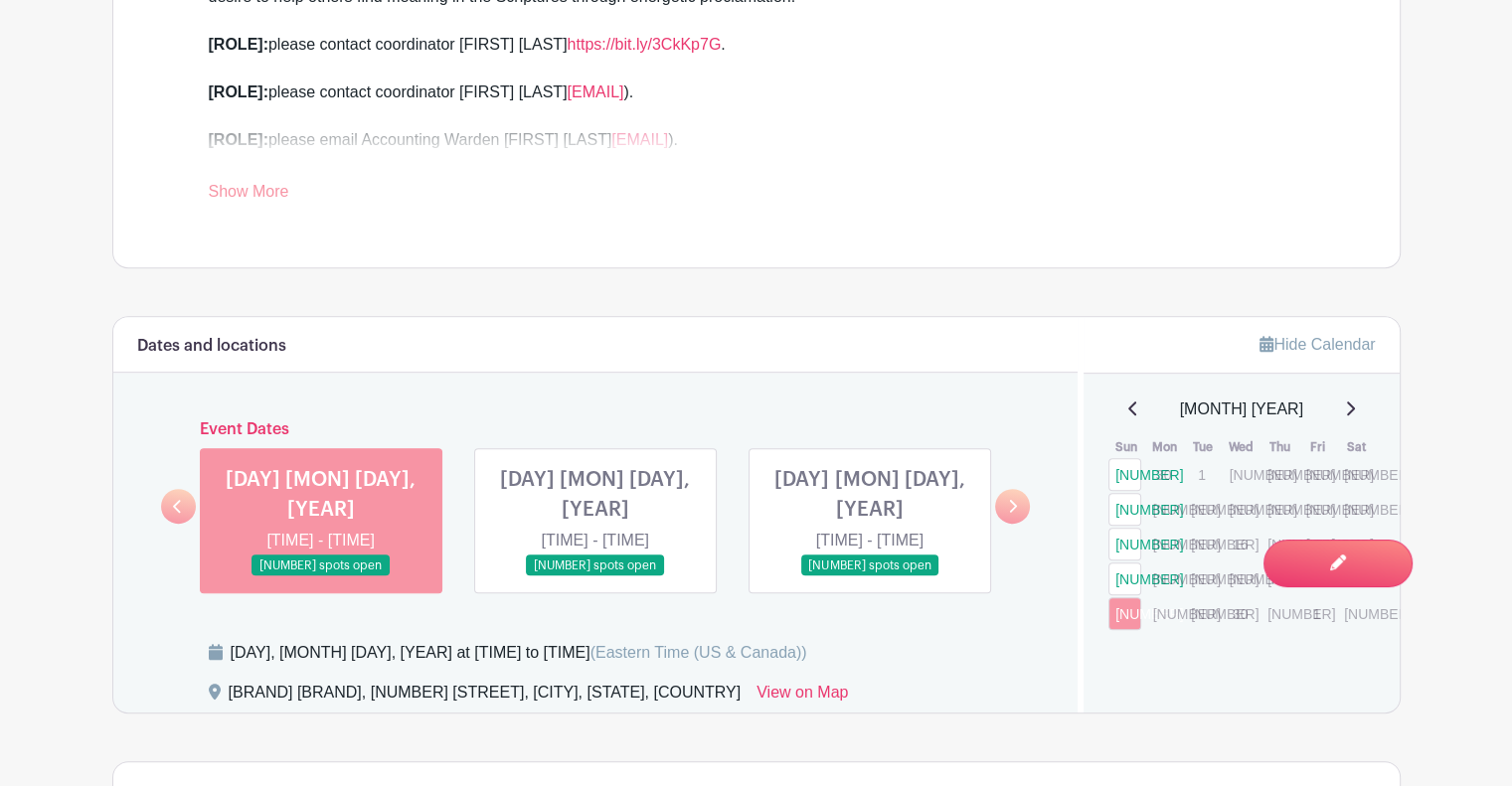 click at bounding box center [595, 576] 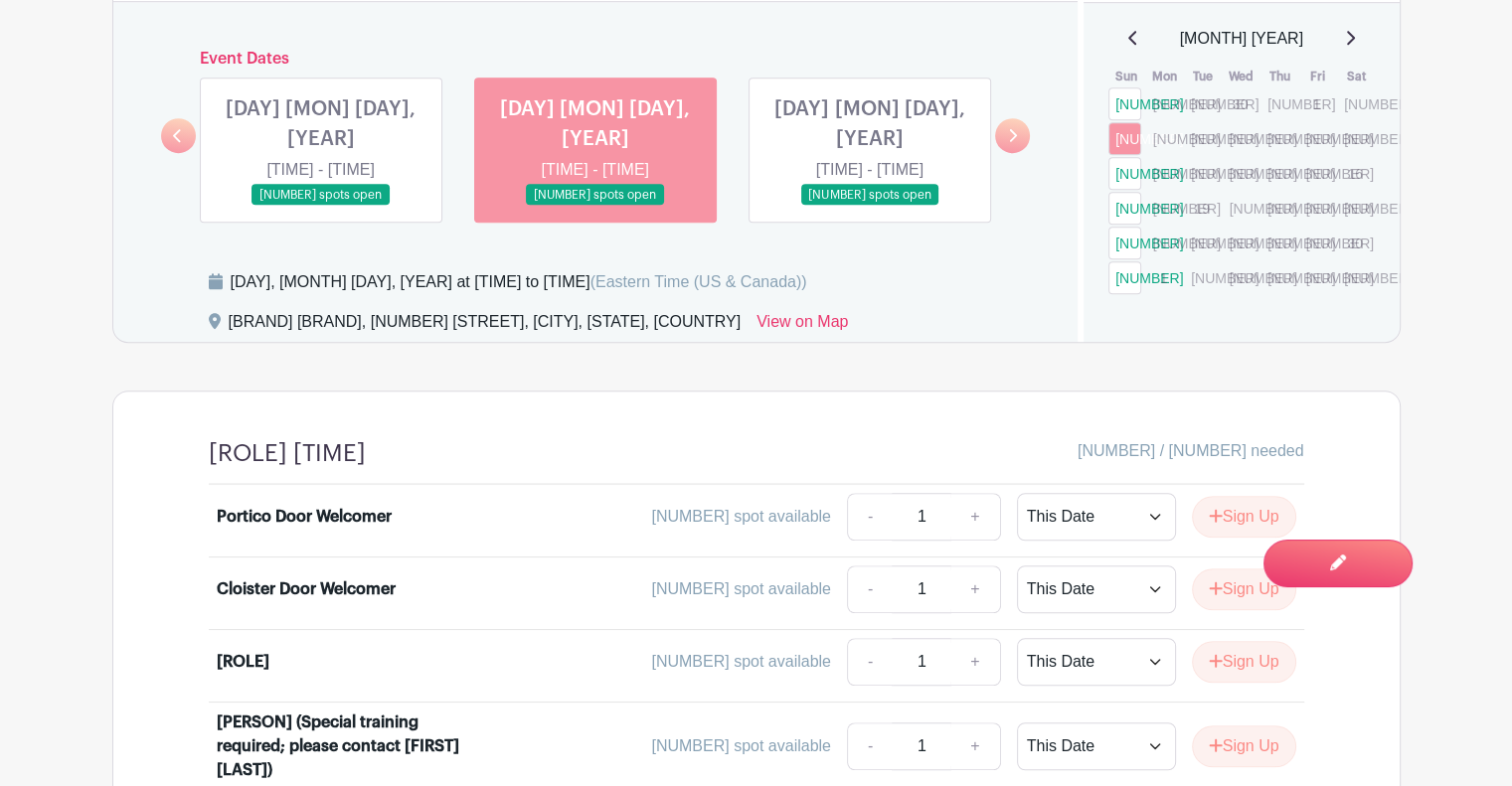 scroll, scrollTop: 1093, scrollLeft: 0, axis: vertical 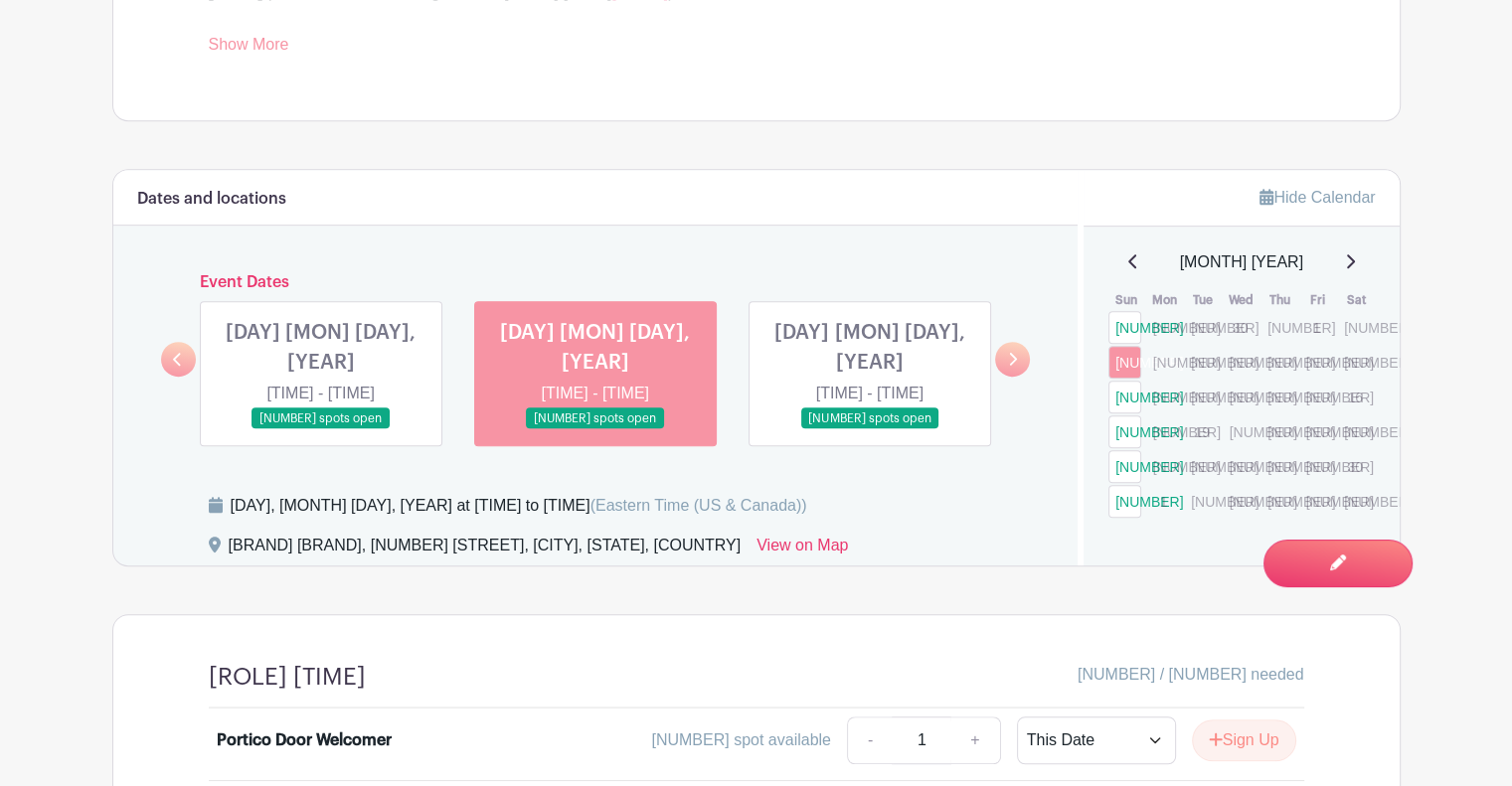 click at bounding box center [870, 429] 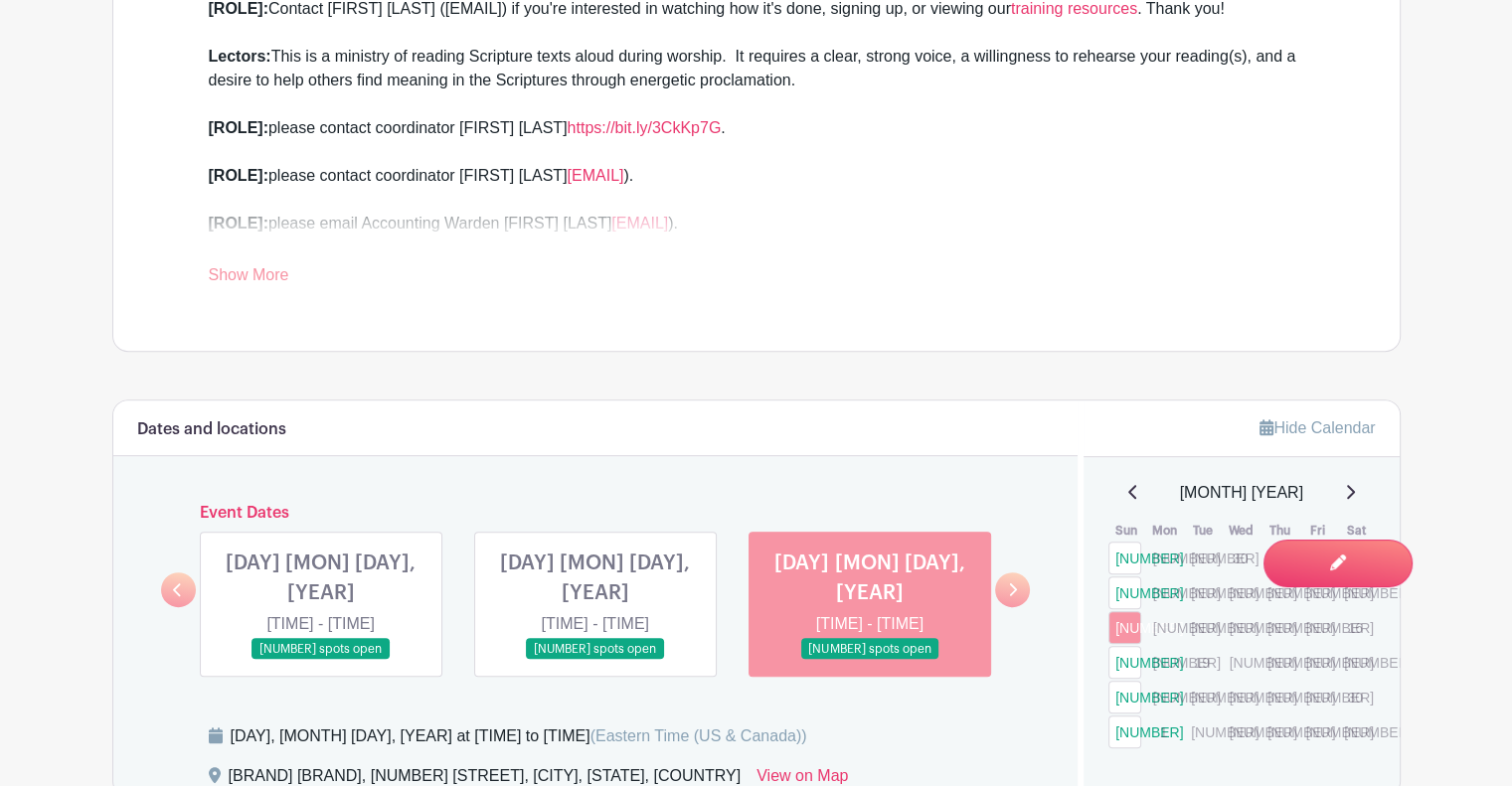 scroll, scrollTop: 878, scrollLeft: 0, axis: vertical 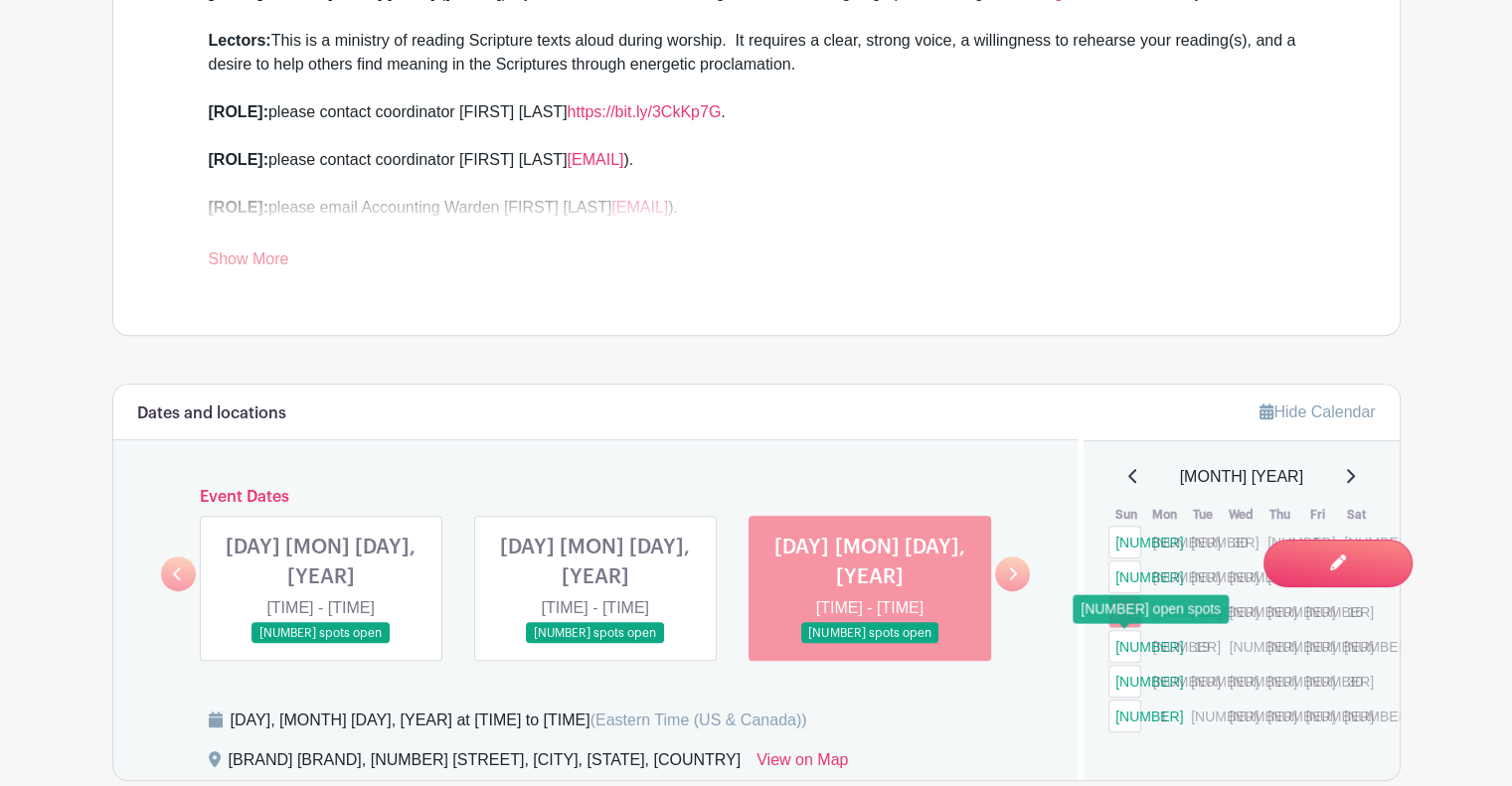 click on "[NUMBER]" at bounding box center (1124, 646) 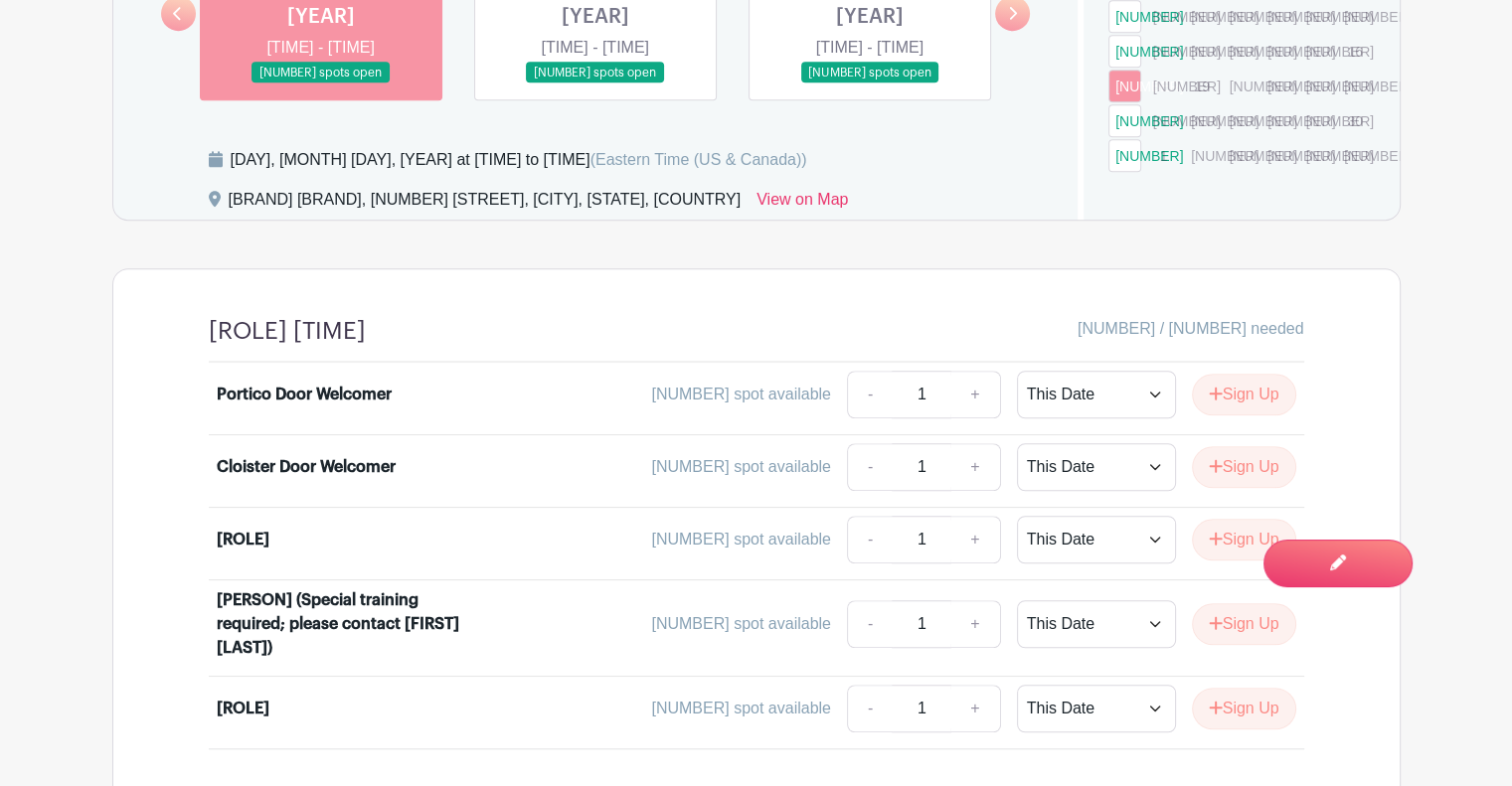 scroll, scrollTop: 1319, scrollLeft: 0, axis: vertical 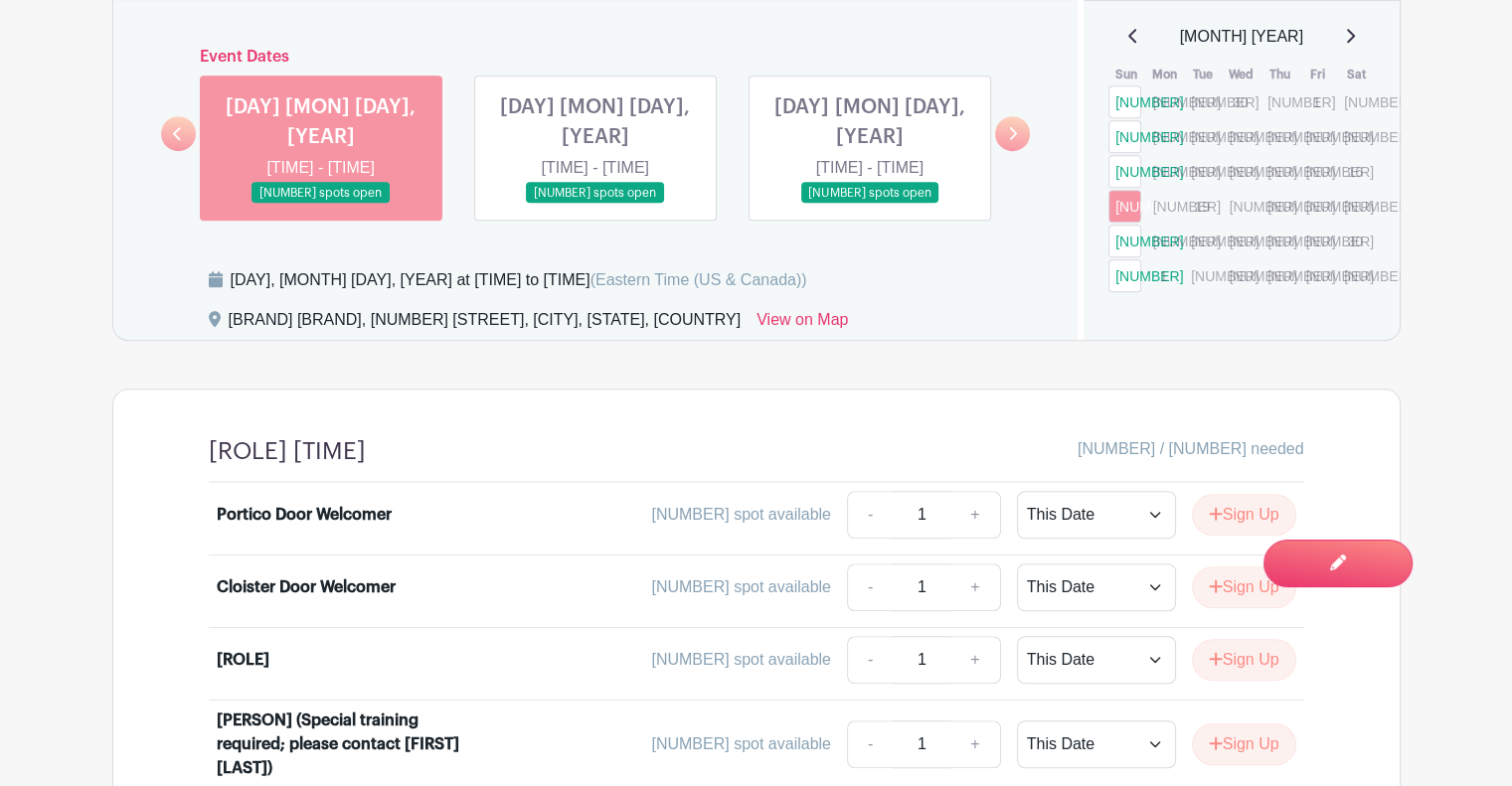 click at bounding box center [595, 204] 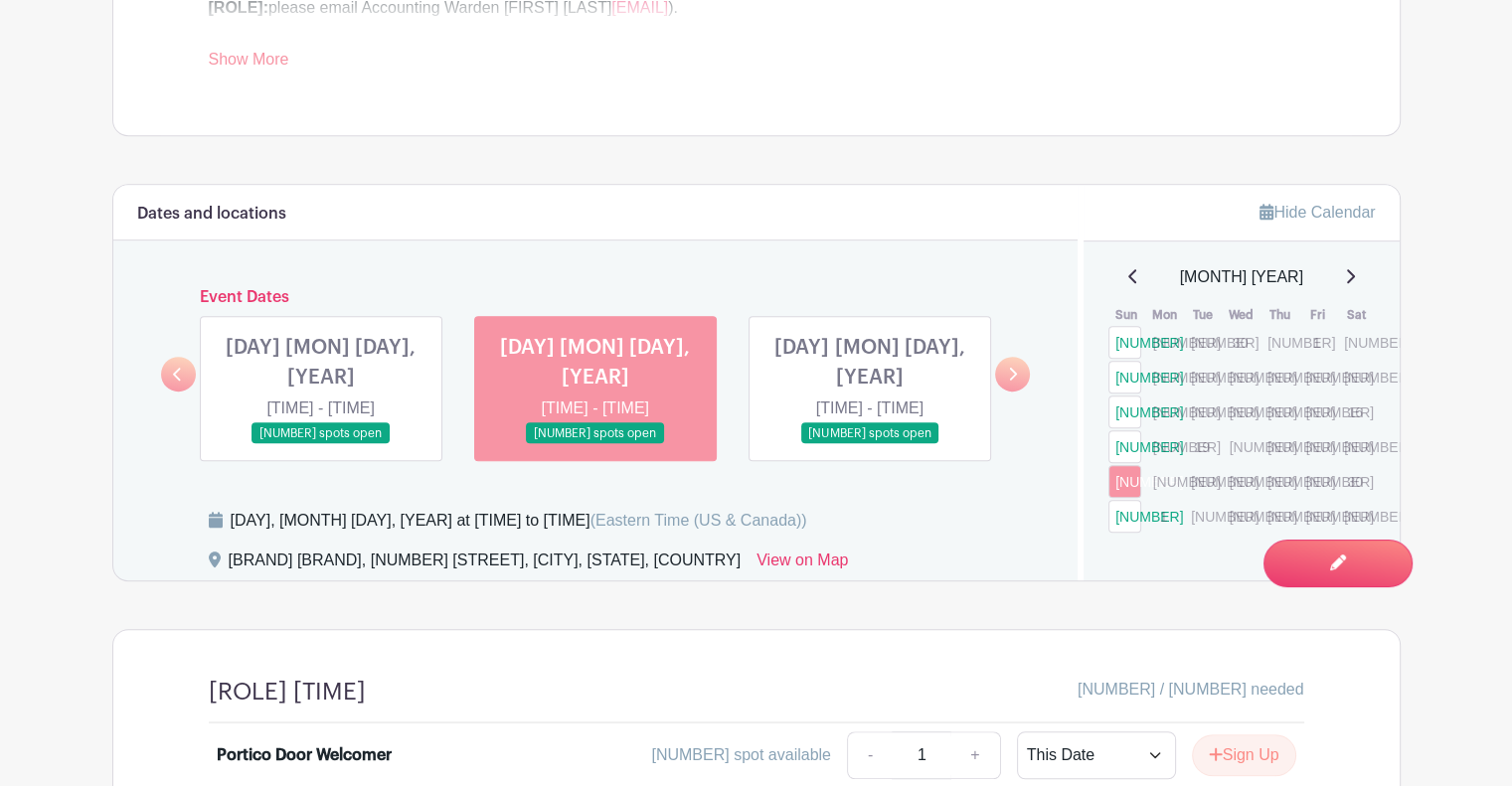scroll, scrollTop: 1064, scrollLeft: 0, axis: vertical 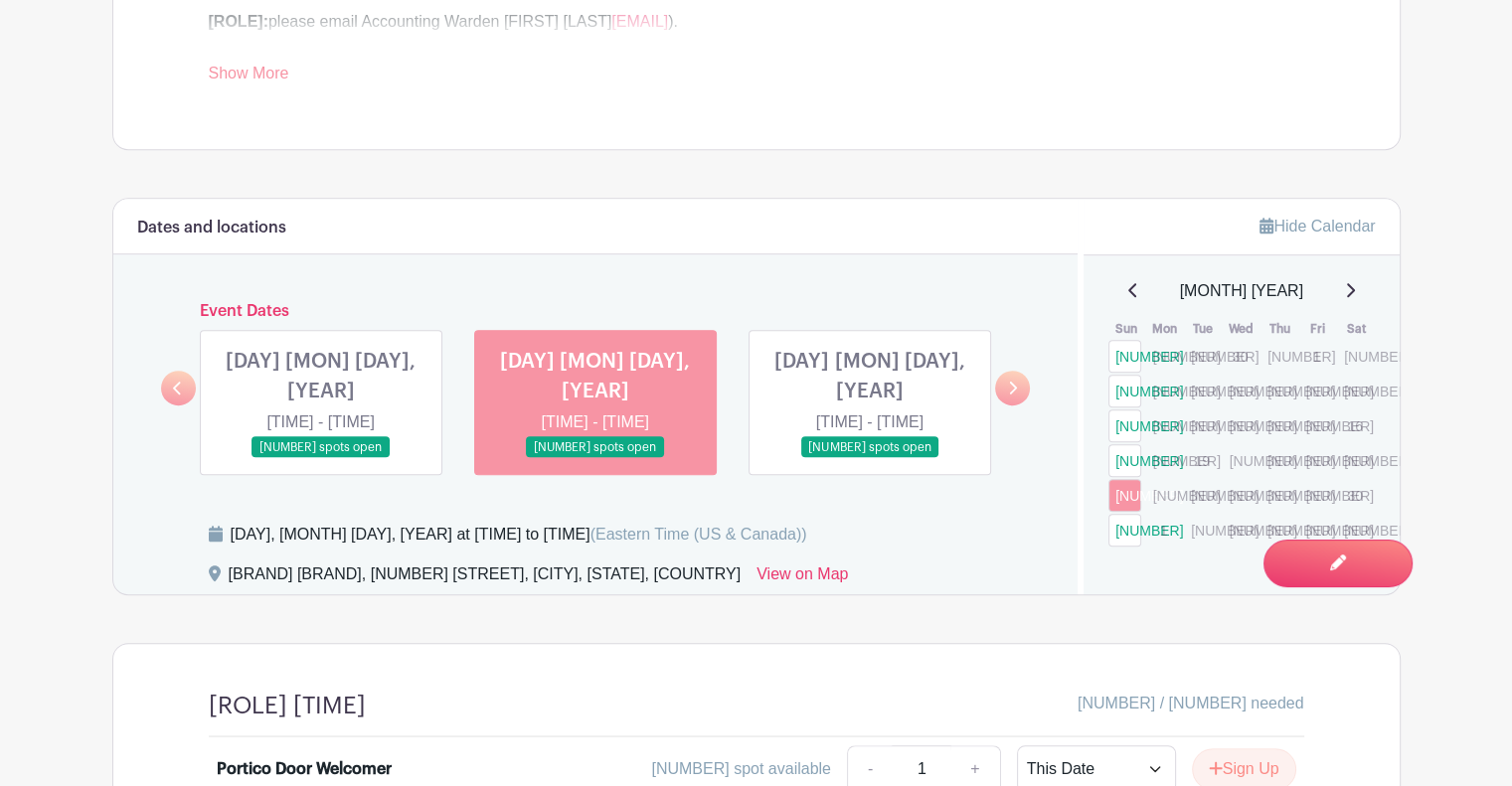 click at bounding box center (870, 458) 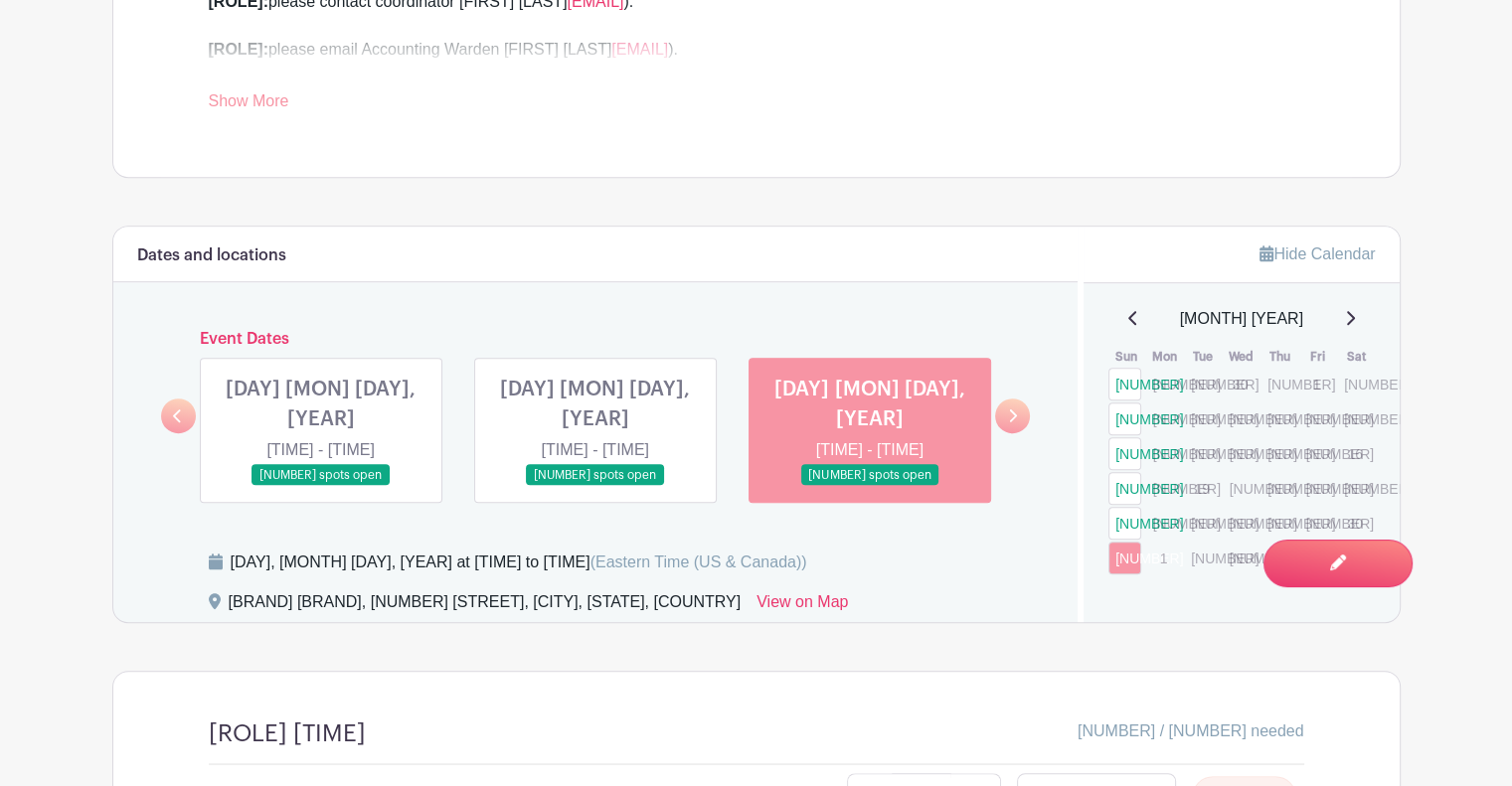 scroll, scrollTop: 1037, scrollLeft: 0, axis: vertical 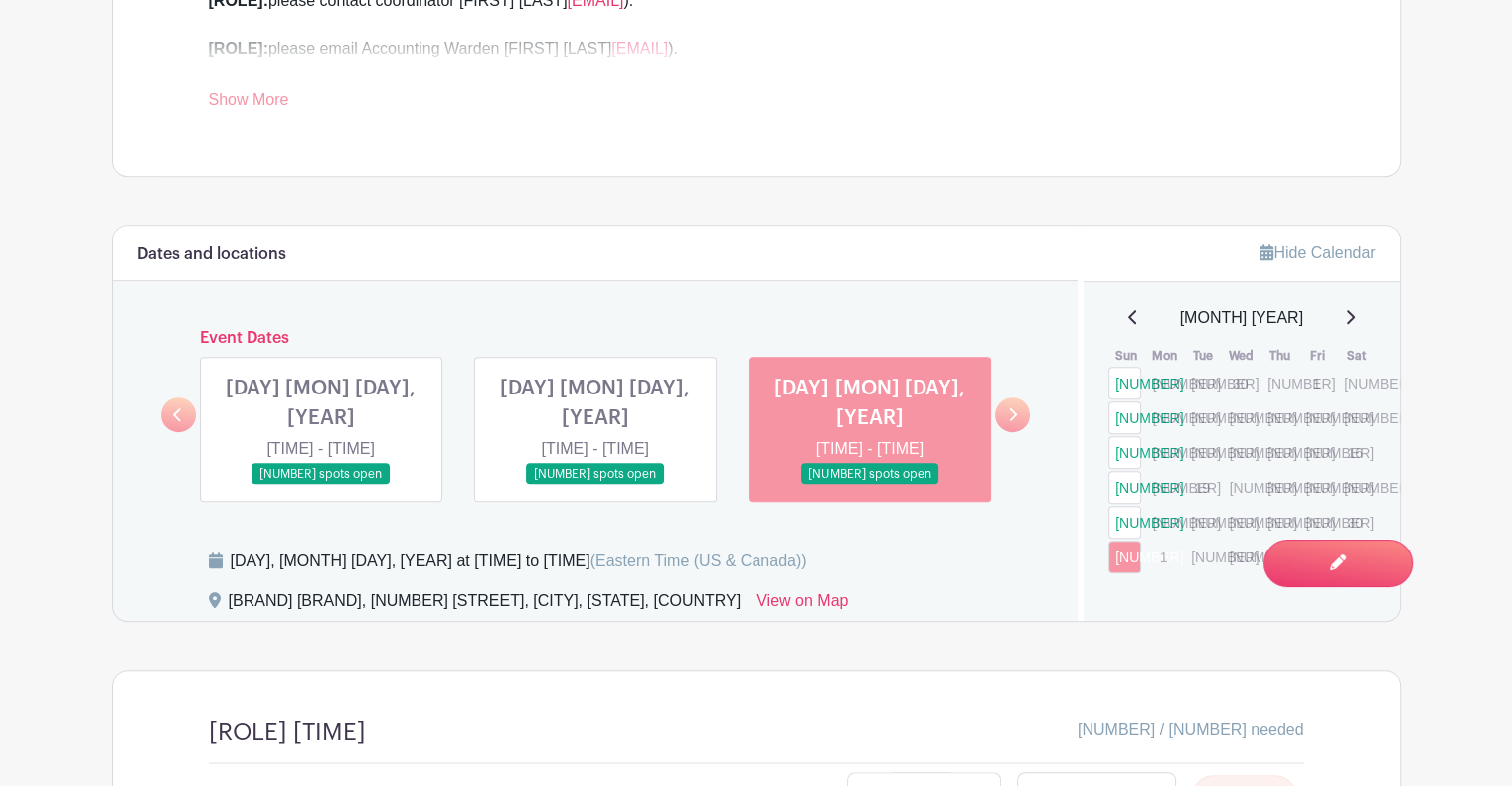 click at bounding box center (1014, 414) 